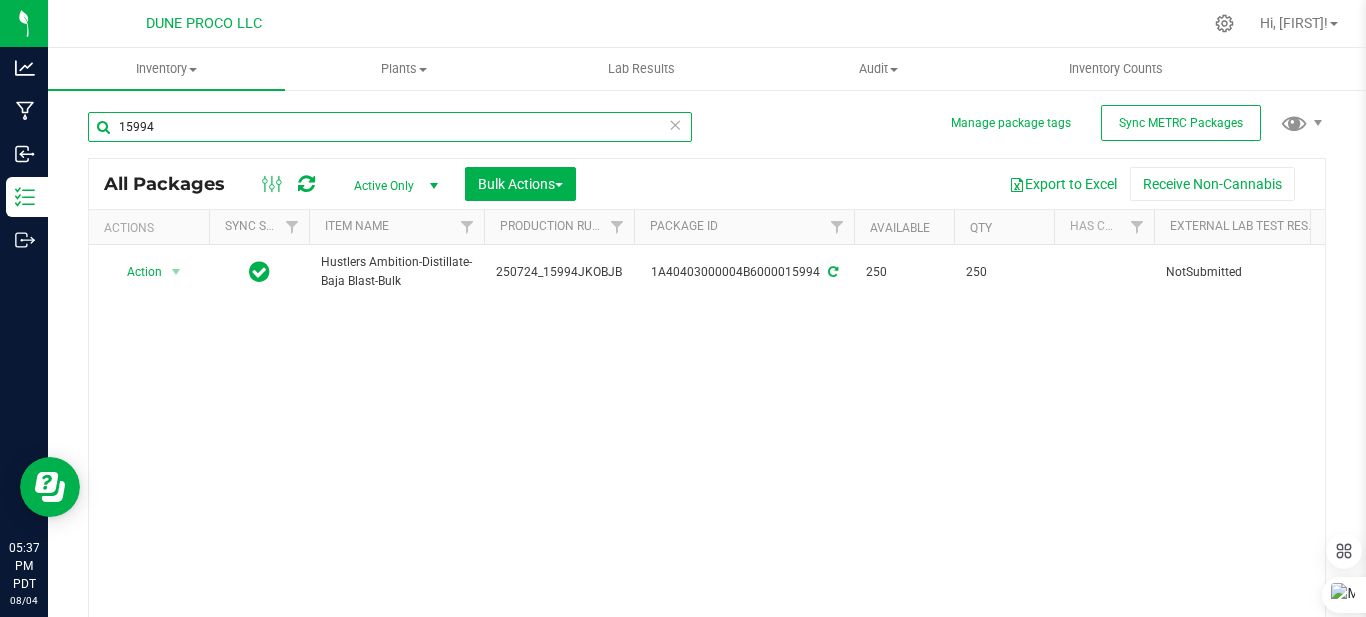 scroll, scrollTop: 0, scrollLeft: 0, axis: both 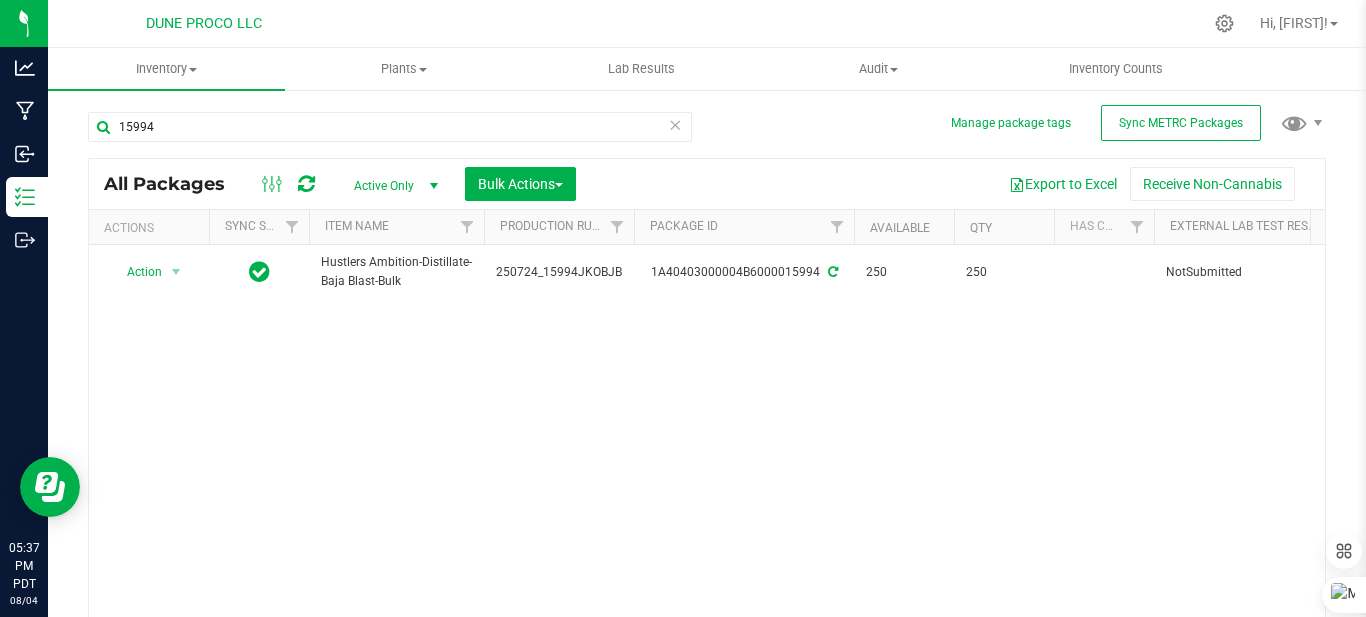 click at bounding box center (675, 124) 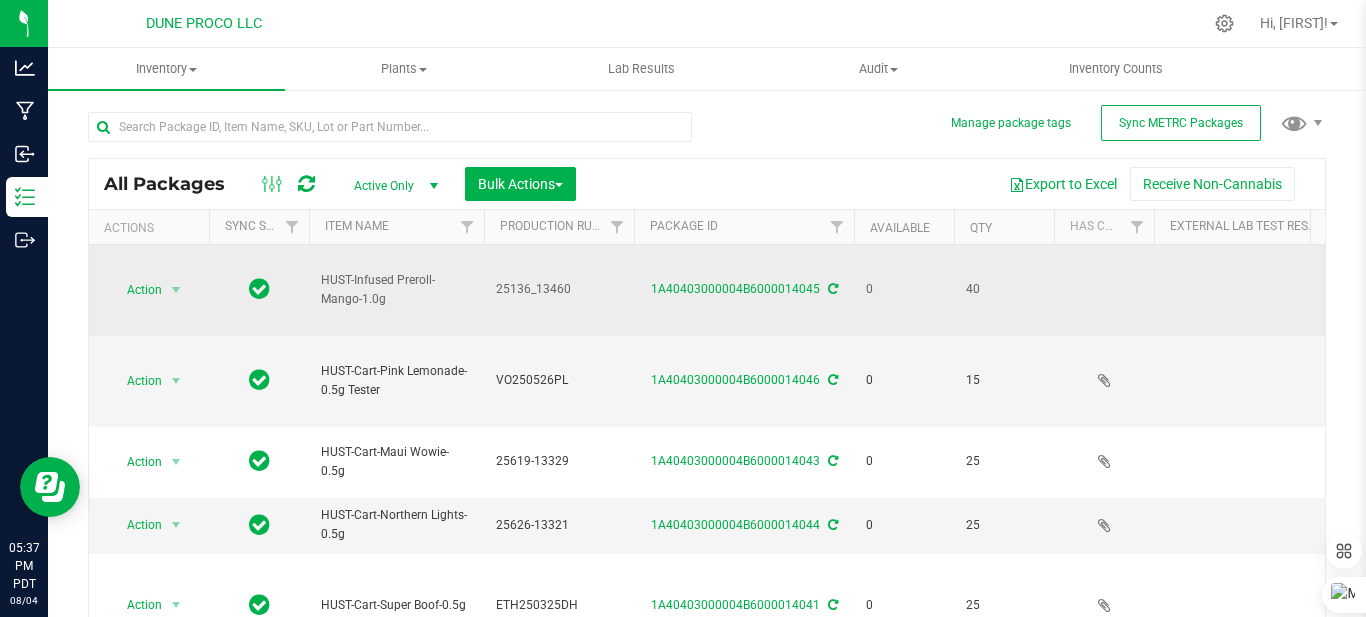 scroll, scrollTop: 0, scrollLeft: 303, axis: horizontal 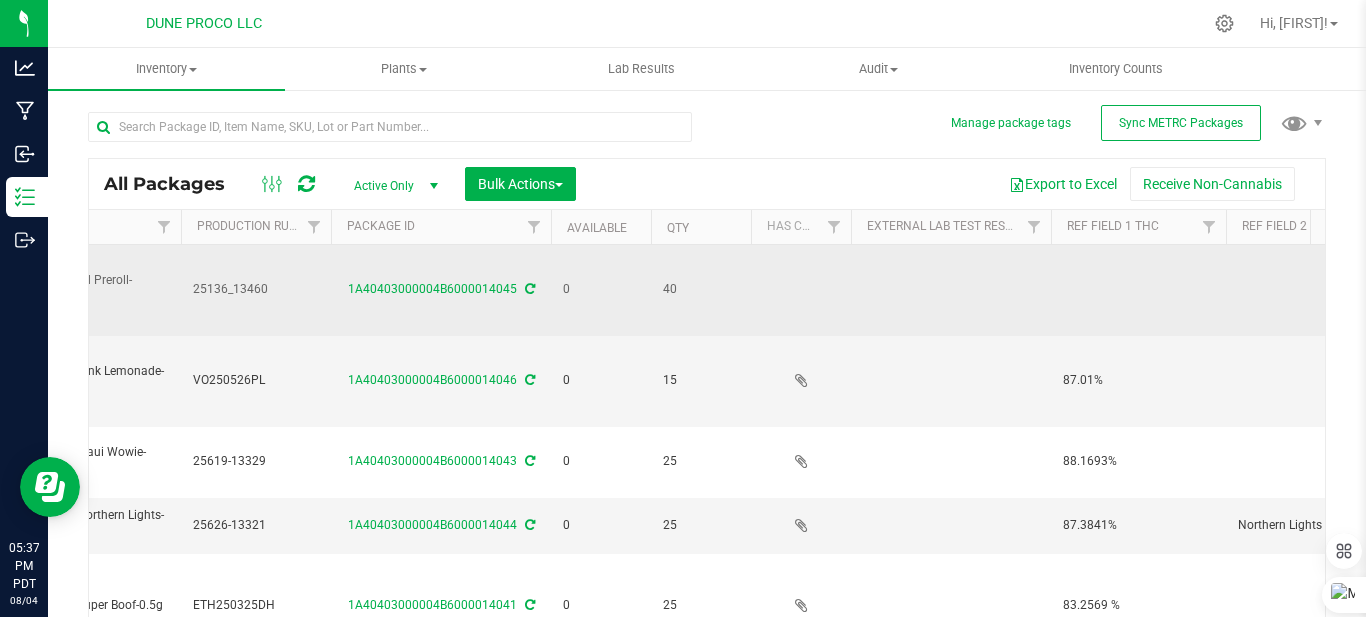 drag, startPoint x: 1086, startPoint y: 260, endPoint x: 1073, endPoint y: 260, distance: 13 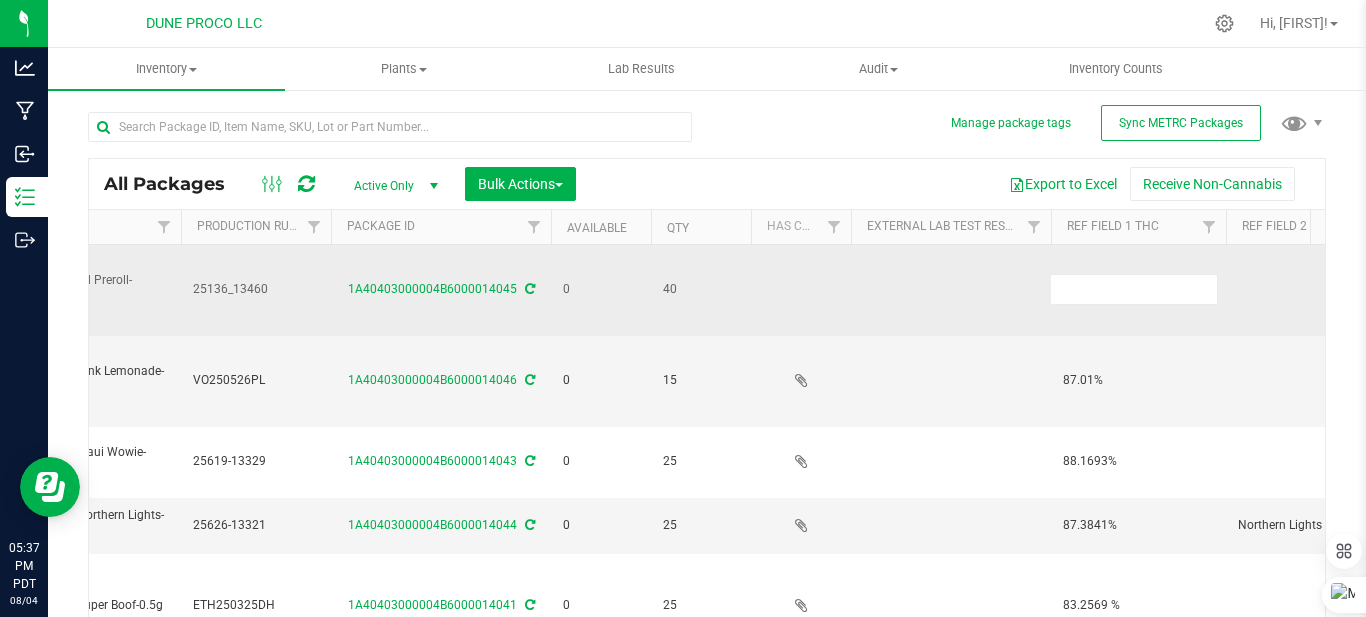 scroll, scrollTop: 0, scrollLeft: 204, axis: horizontal 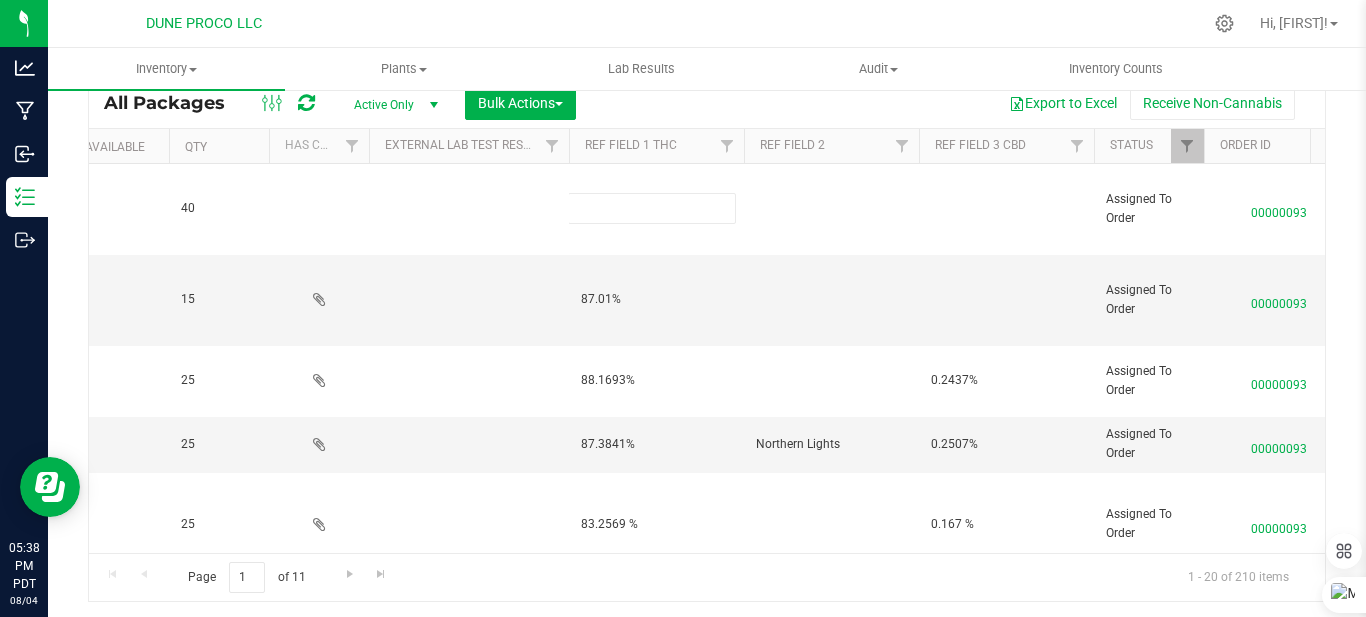click on "DUNE PROCO LLC   Hi, [FIRST]!" at bounding box center [707, 24] 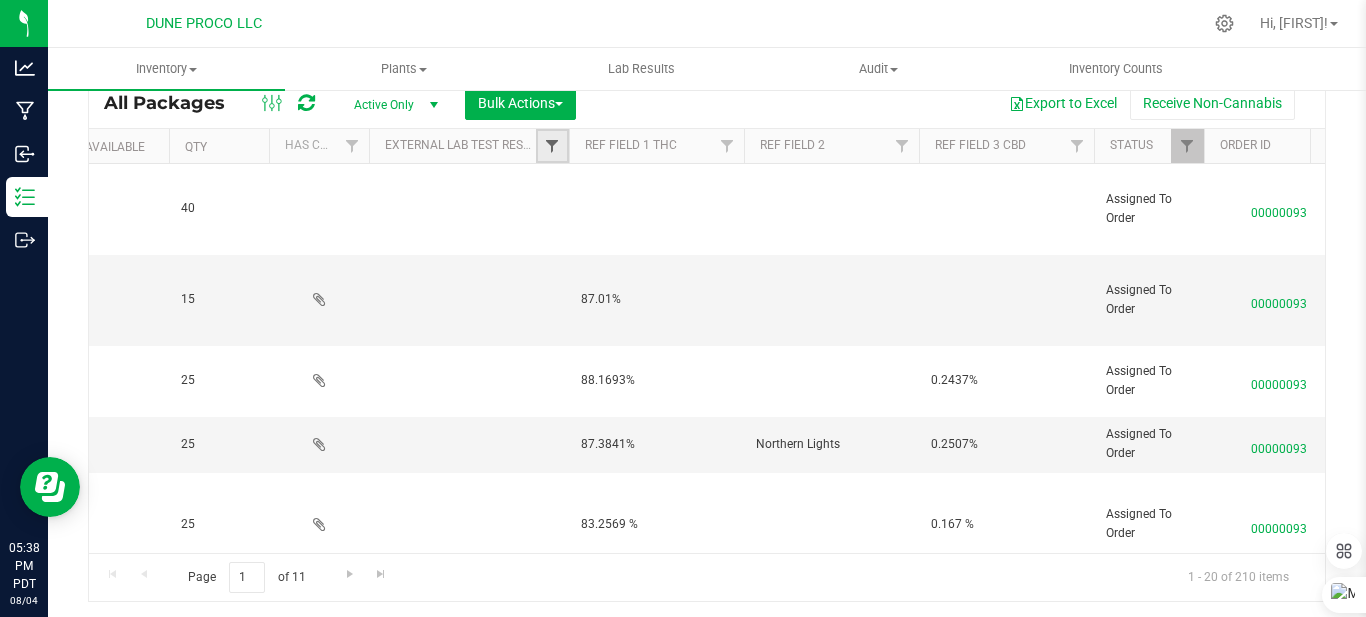 click at bounding box center (552, 146) 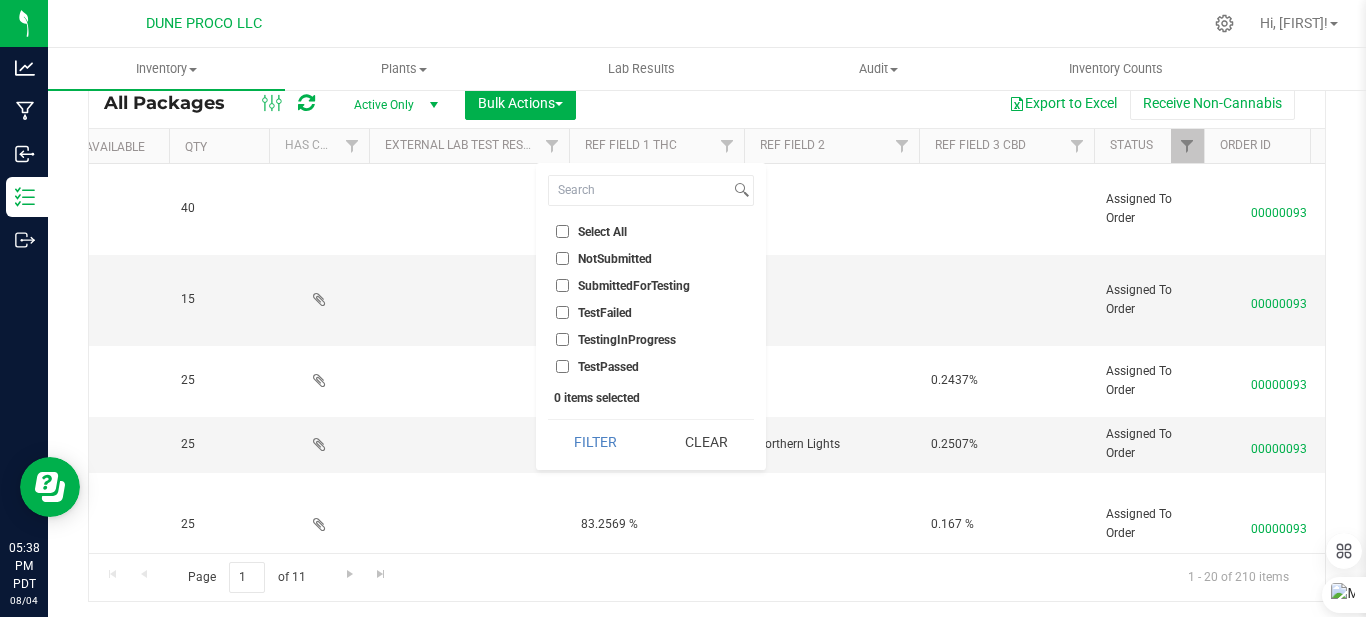 click on "NotSubmitted" at bounding box center (562, 258) 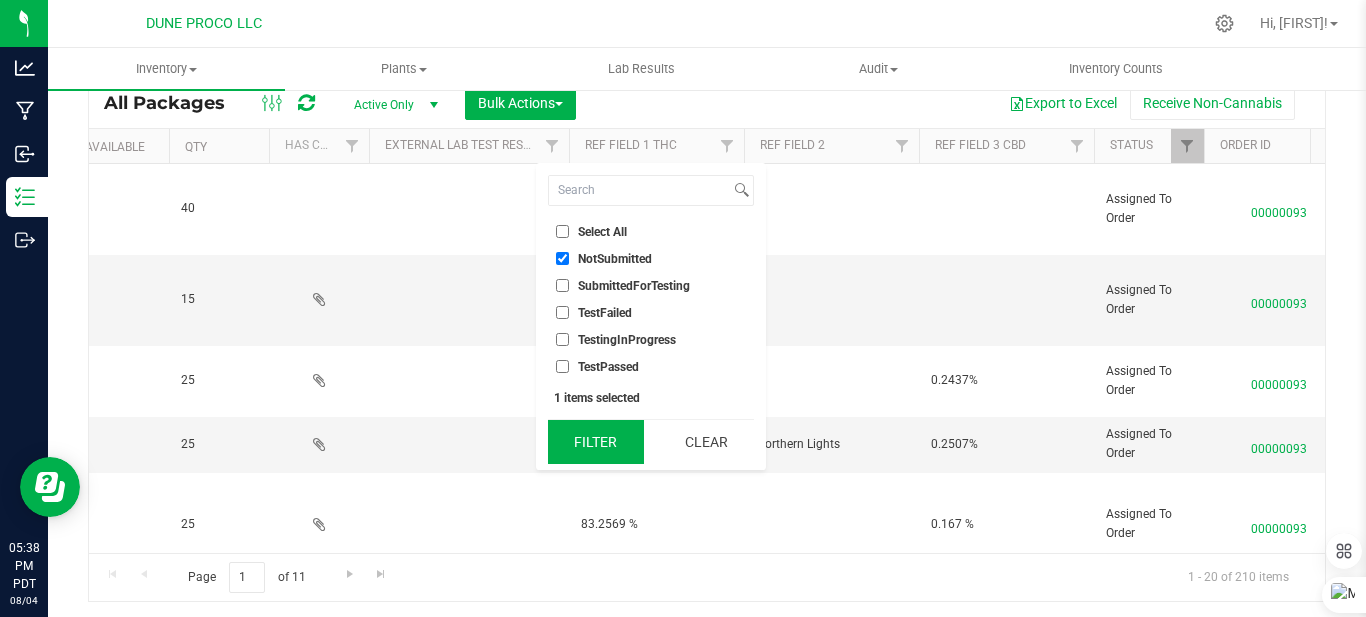 click on "Filter" at bounding box center [596, 442] 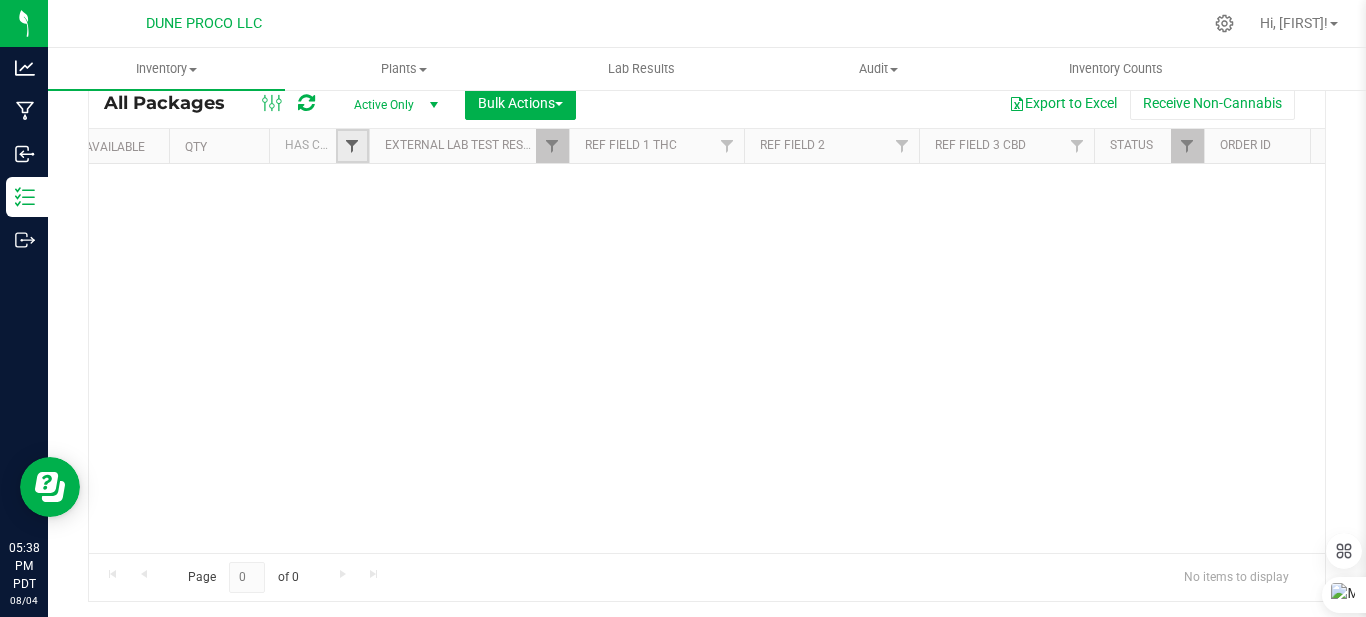 click at bounding box center (352, 146) 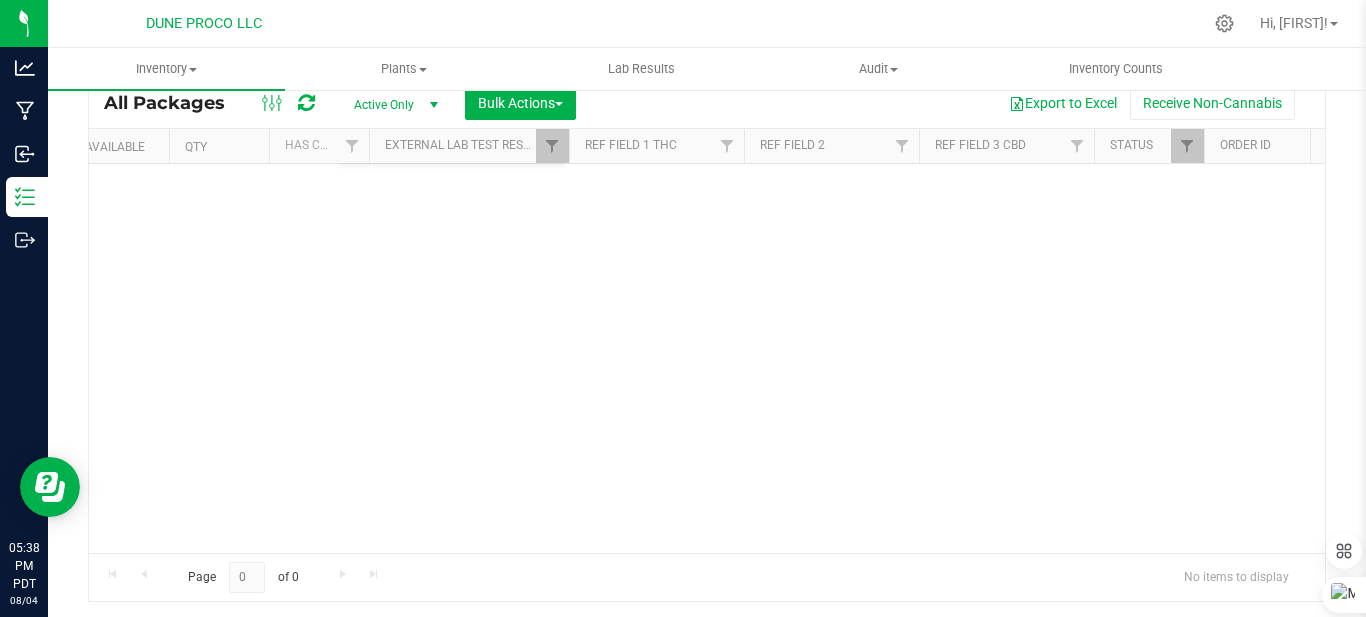 click on "No packages match filter criteria." at bounding box center [-78, 426] 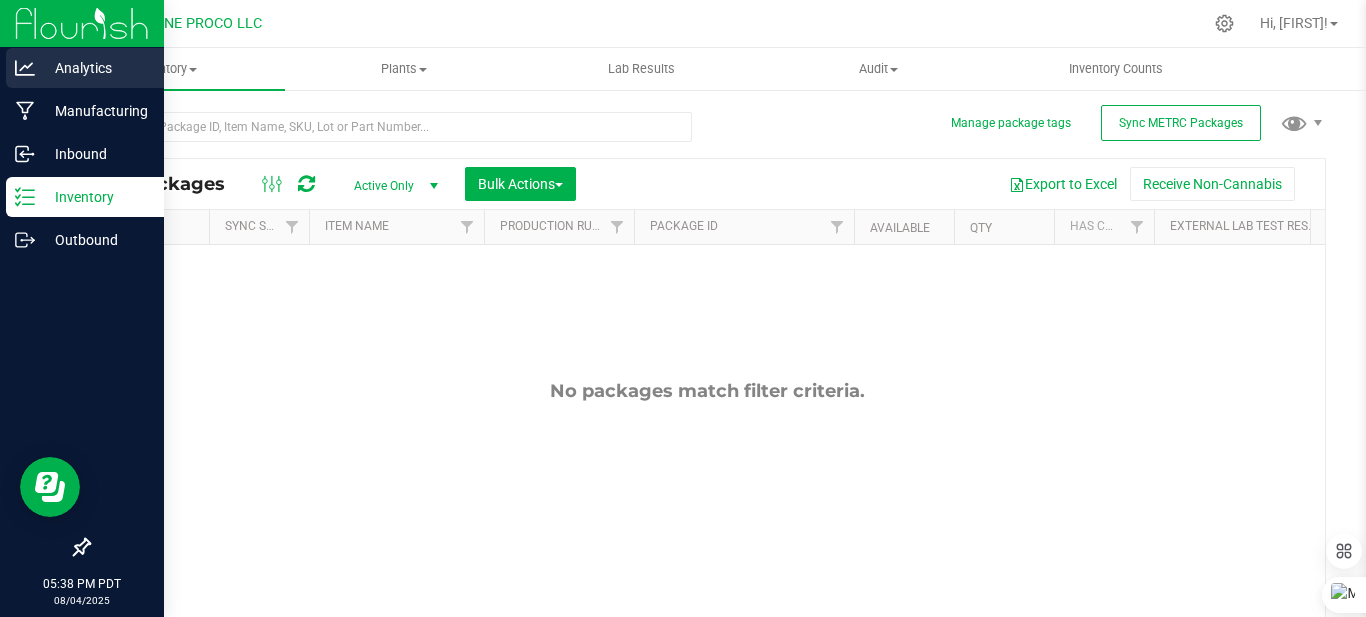 click on "Analytics" at bounding box center [95, 68] 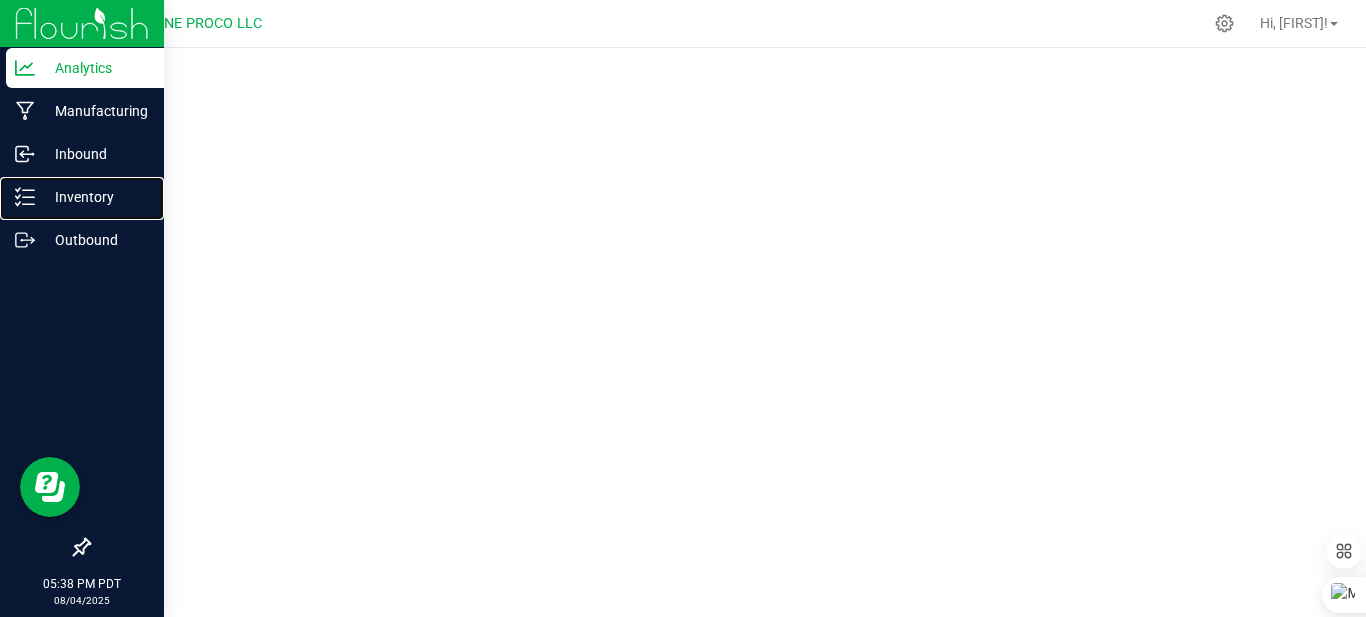 click on "Inventory" at bounding box center (95, 197) 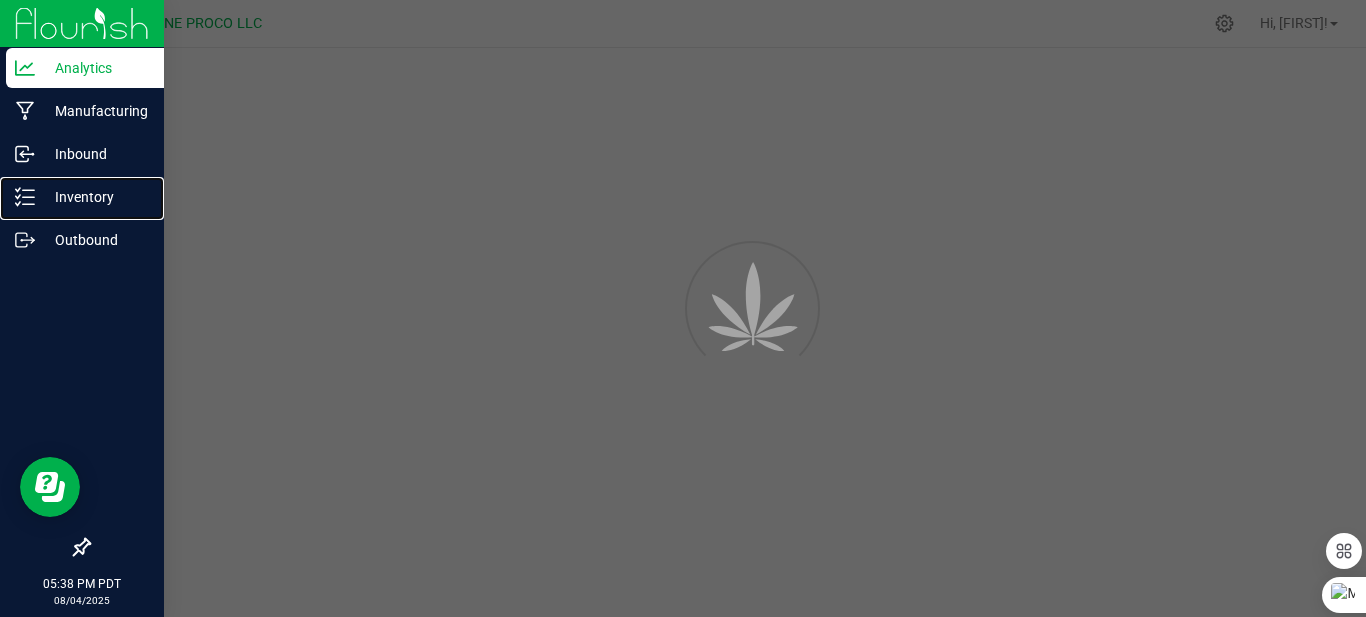 click on "Inventory" at bounding box center (95, 197) 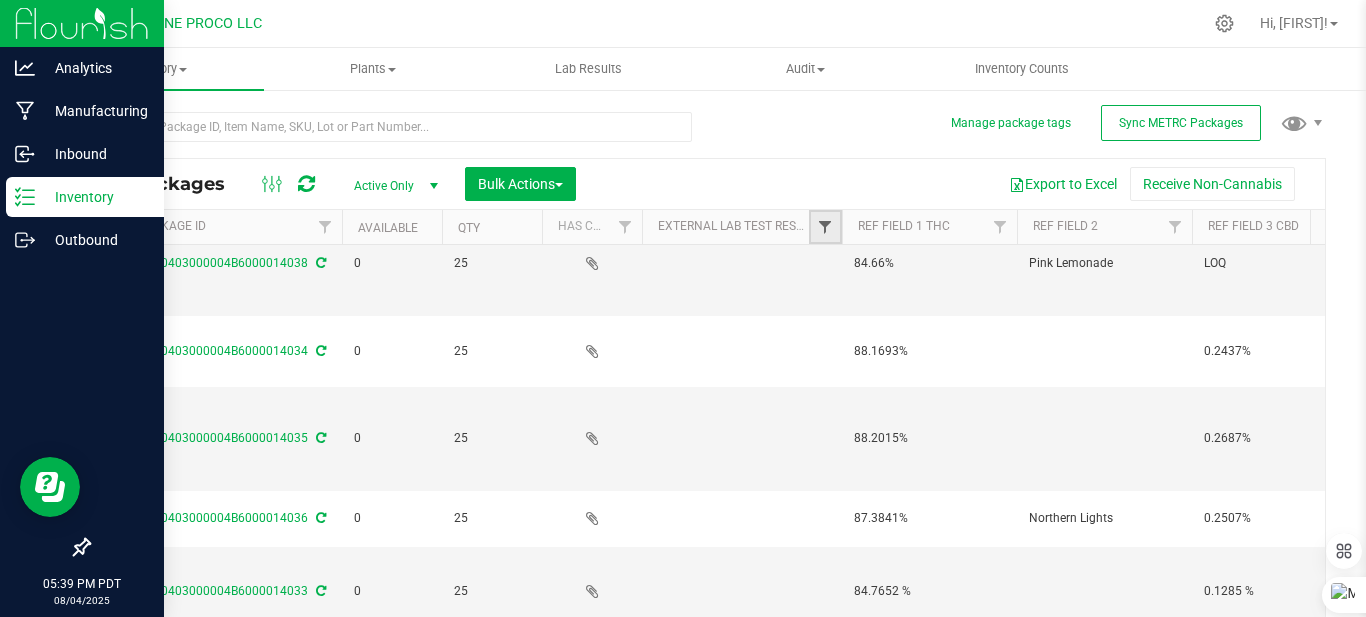 click at bounding box center [825, 227] 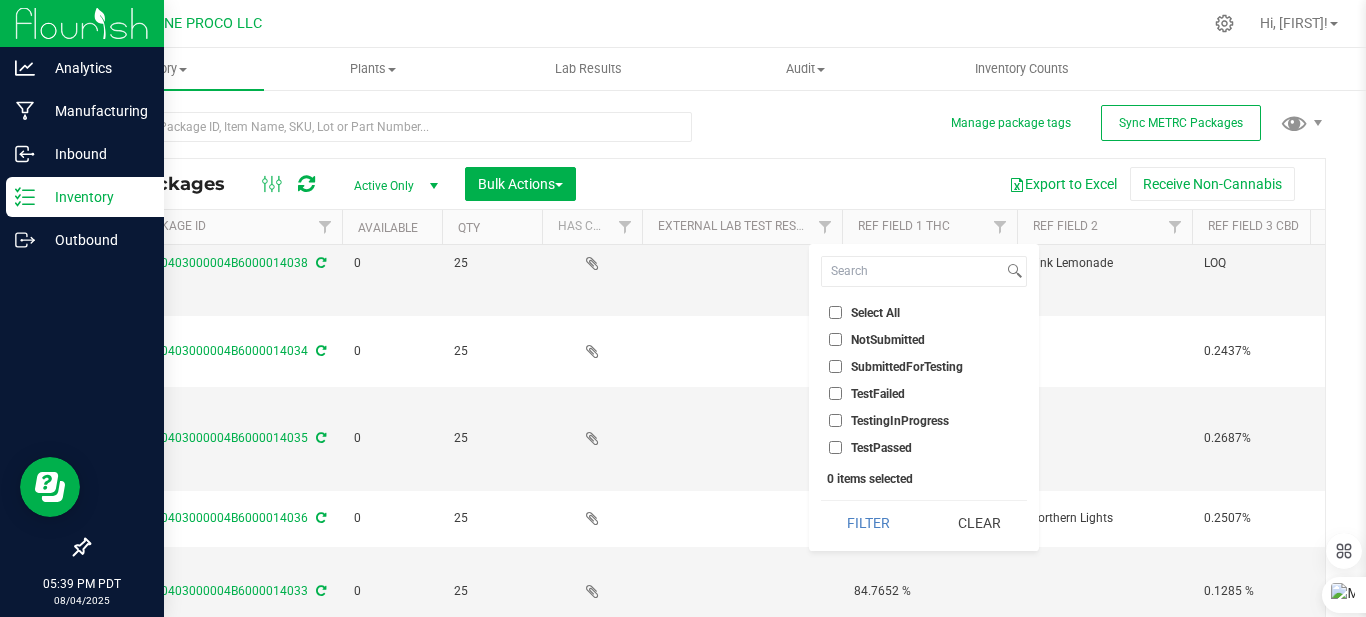 click on "NotSubmitted" at bounding box center [835, 339] 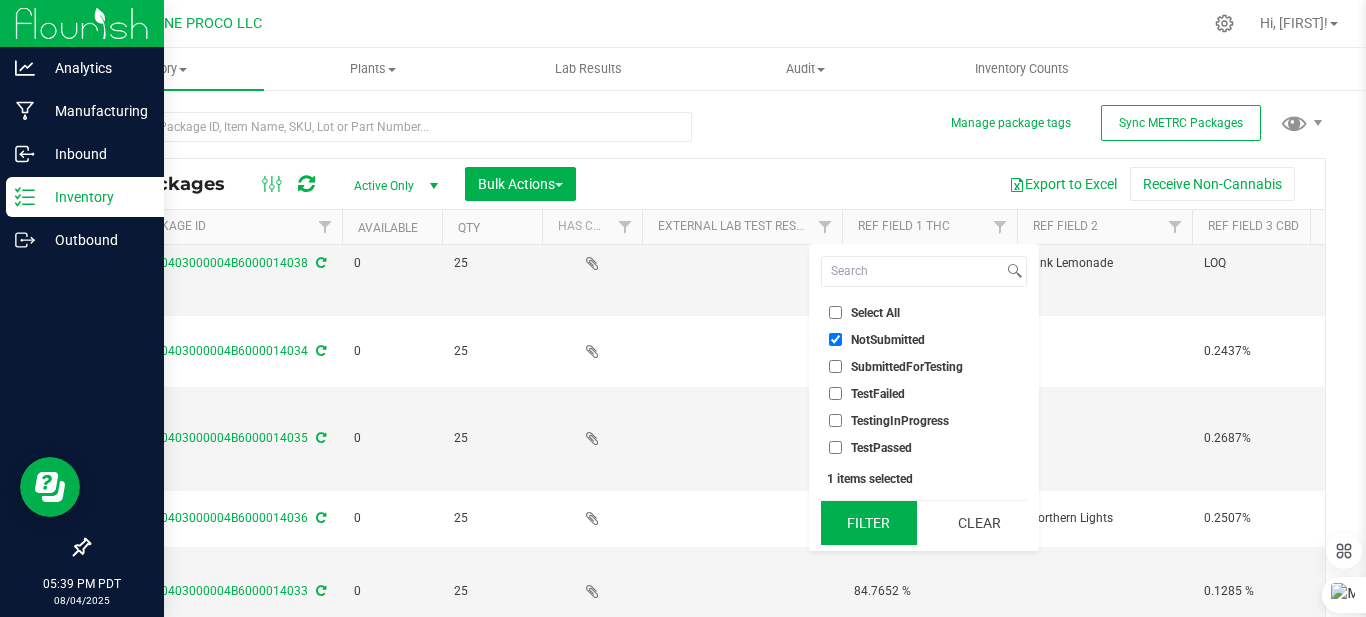 click on "Filter" at bounding box center (869, 523) 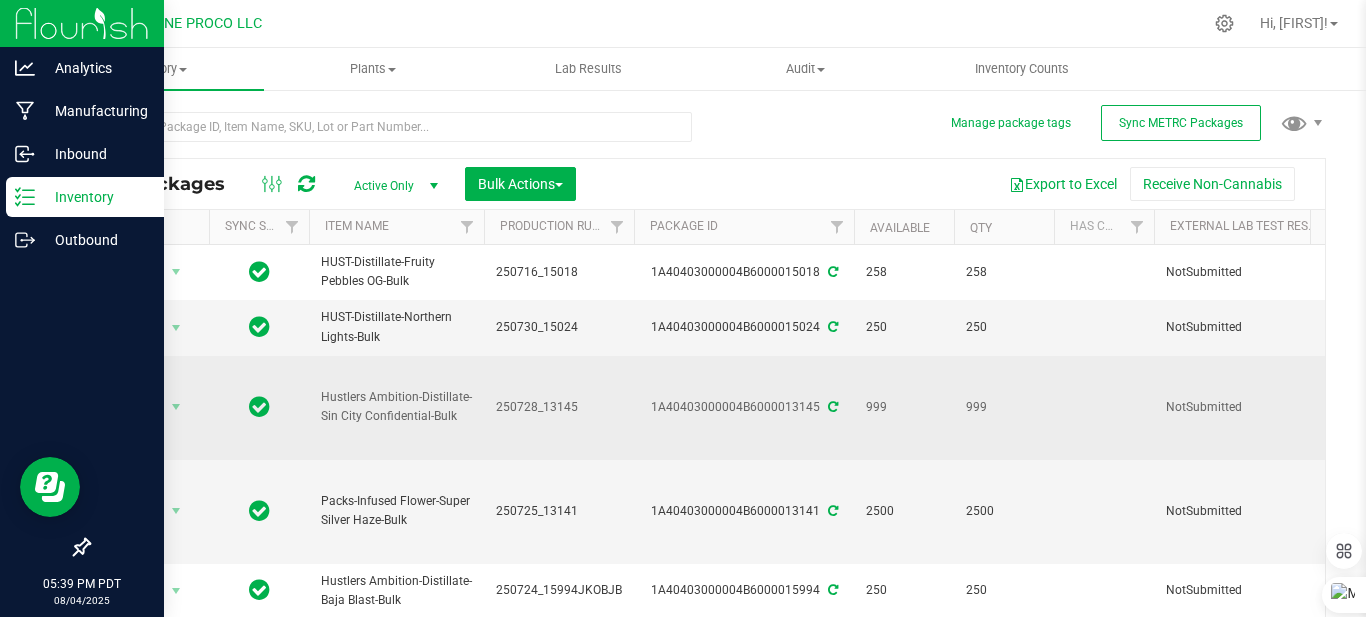 type on "2025-07-04" 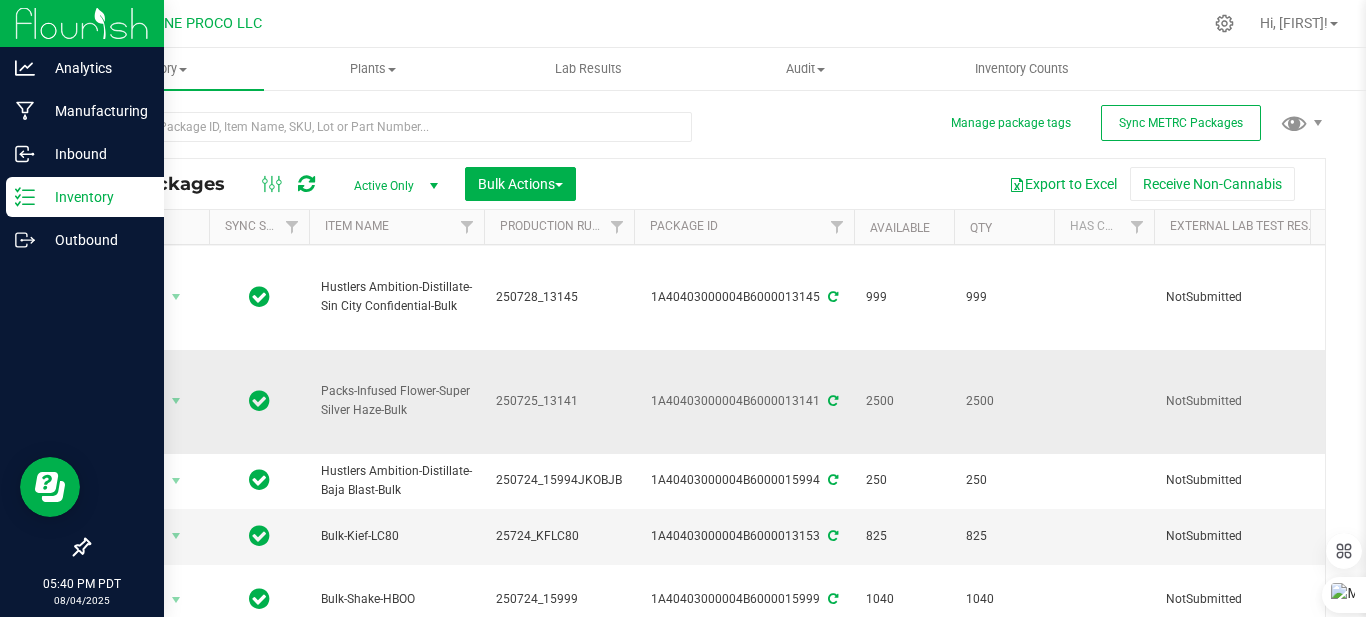 scroll, scrollTop: 200, scrollLeft: 0, axis: vertical 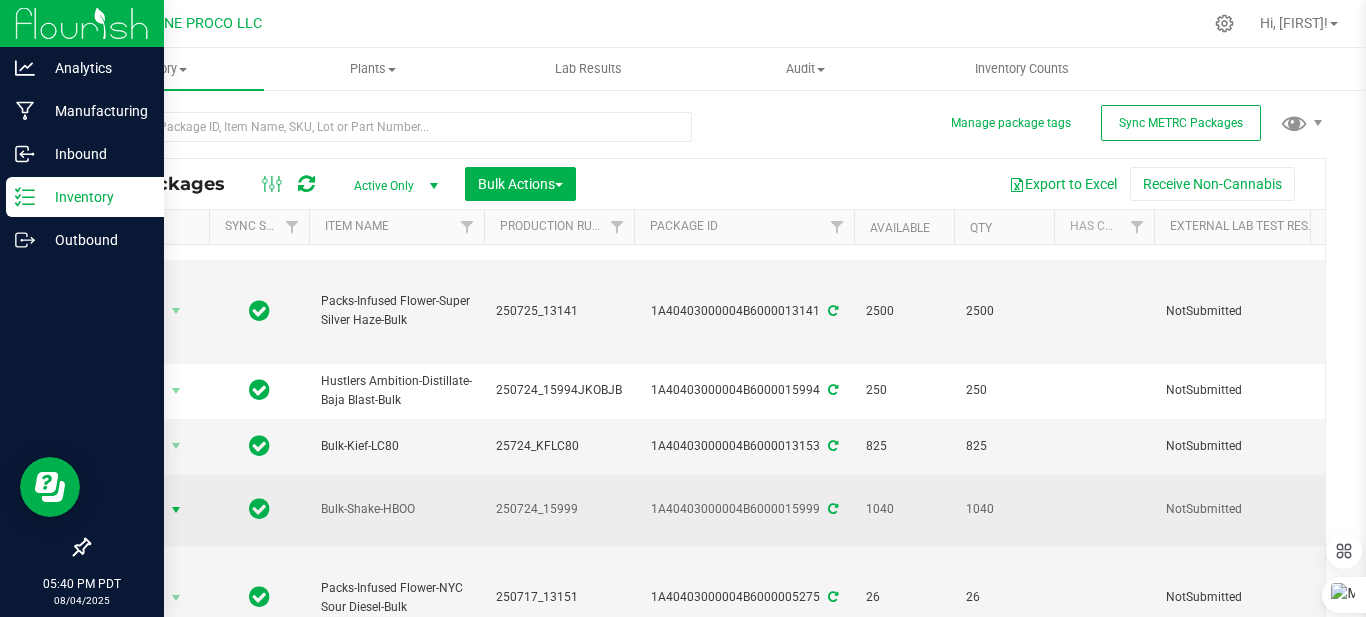 click at bounding box center [176, 510] 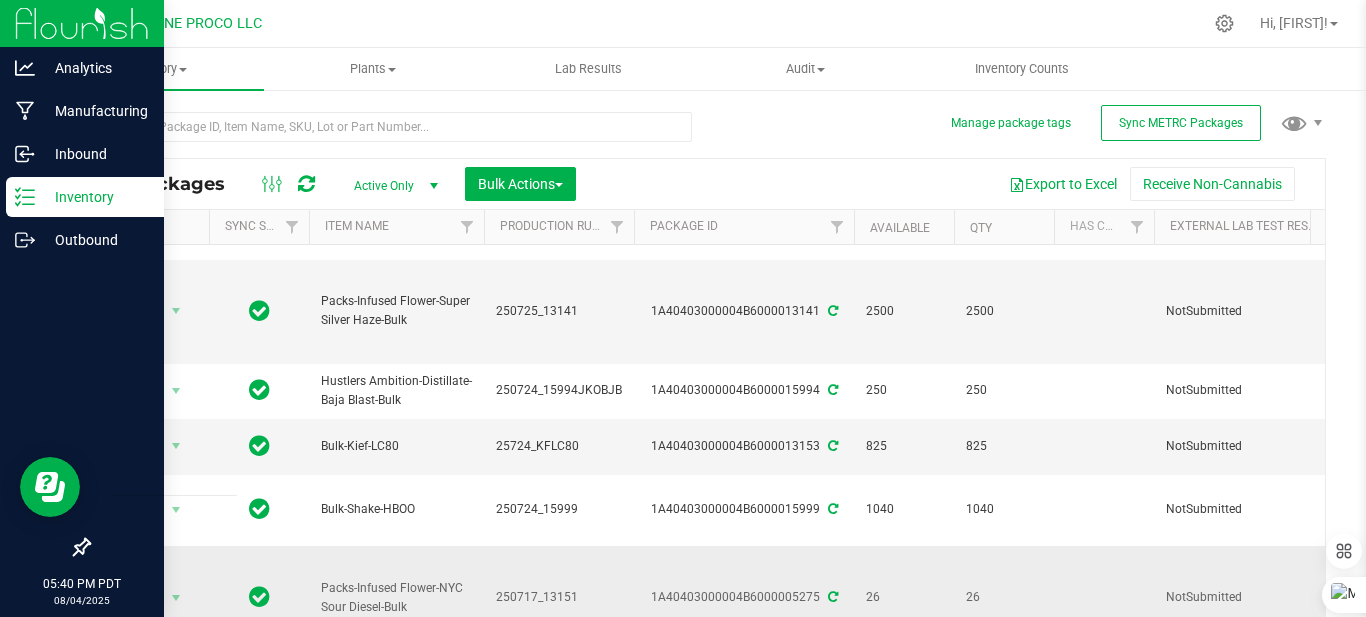 click on "NotSubmitted" at bounding box center [1254, 598] 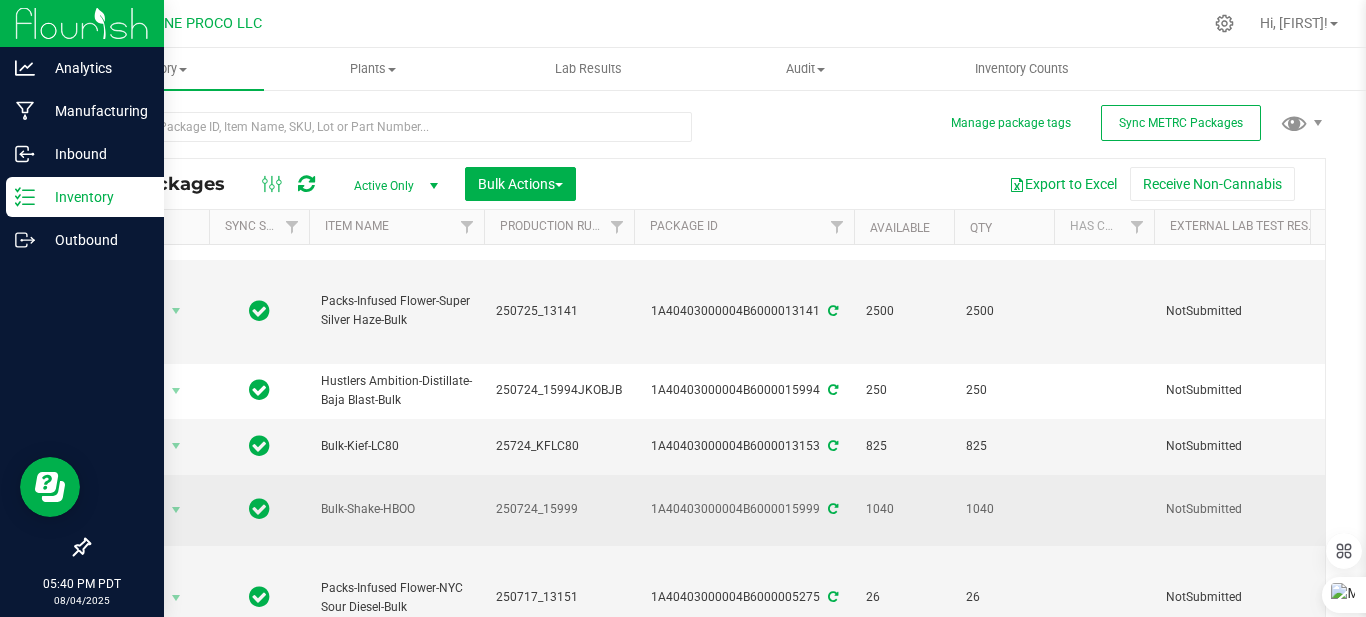 scroll, scrollTop: 200, scrollLeft: 277, axis: both 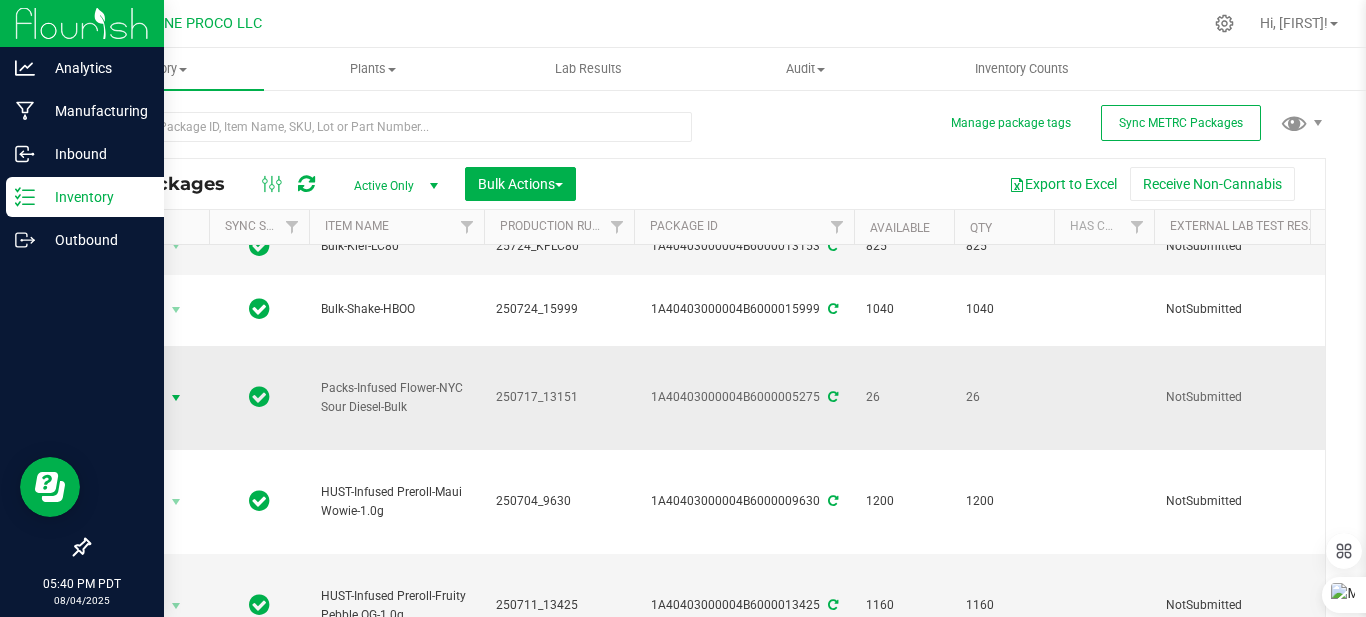 click at bounding box center (176, 398) 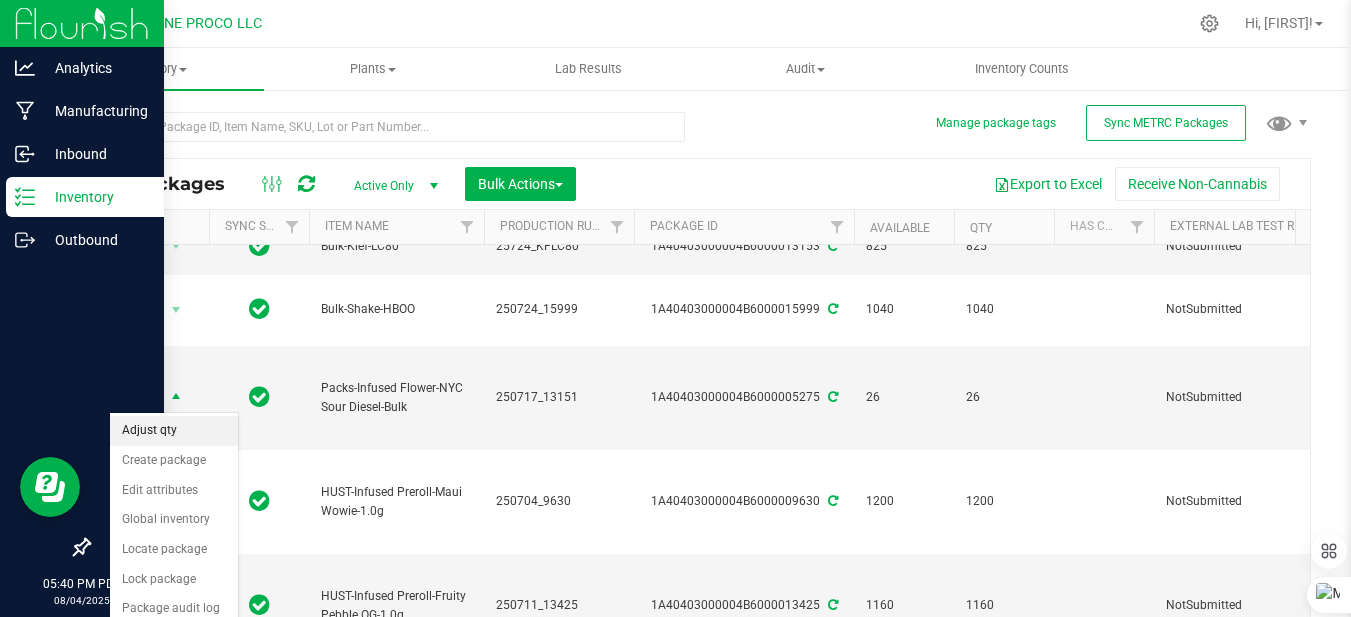 click on "Adjust qty" at bounding box center [174, 431] 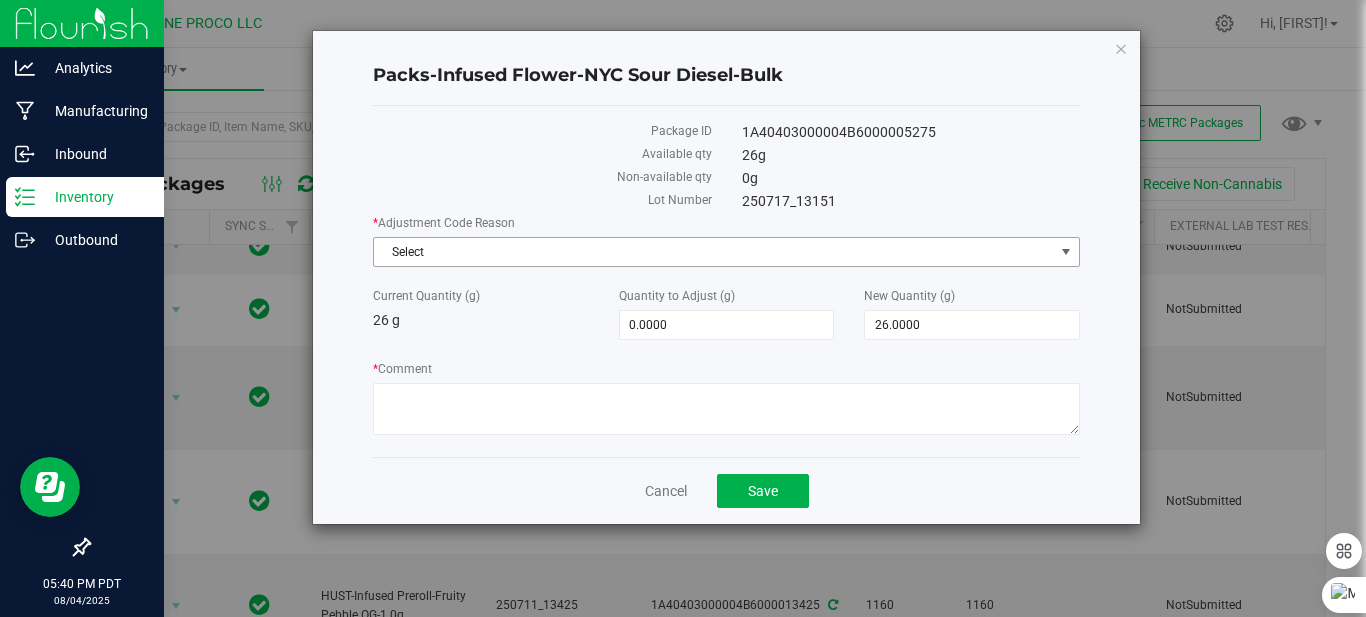 click on "Select" at bounding box center (714, 252) 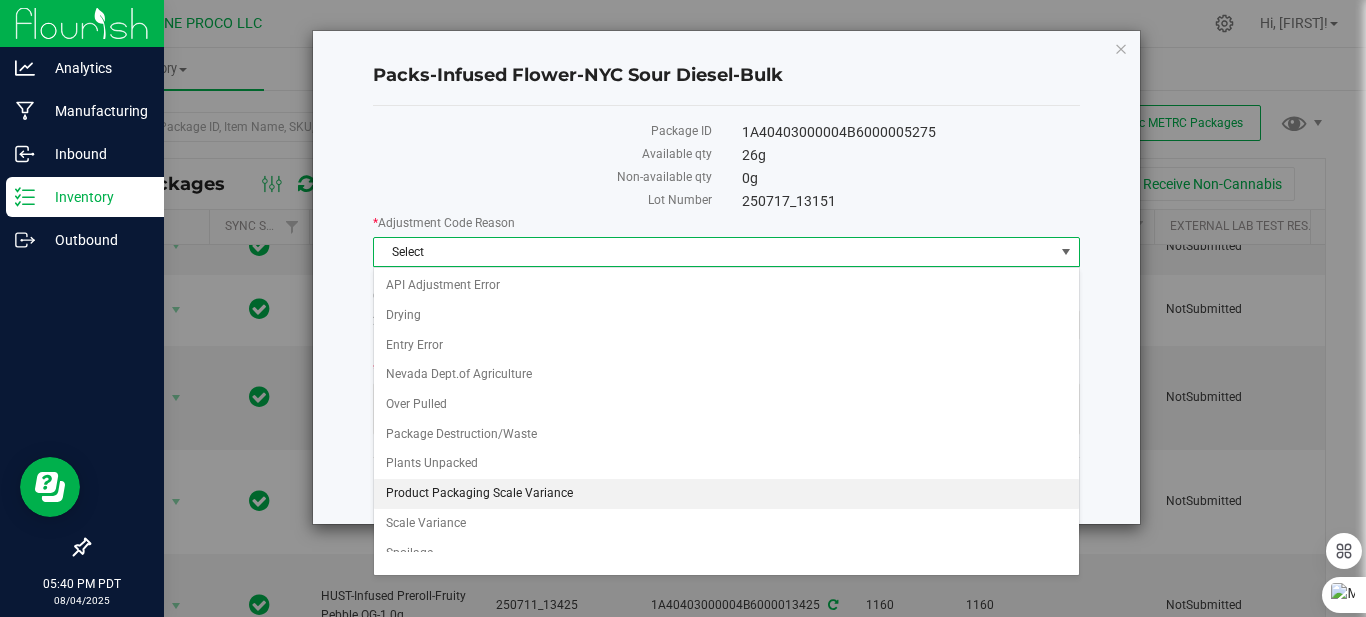 drag, startPoint x: 540, startPoint y: 440, endPoint x: 540, endPoint y: 500, distance: 60 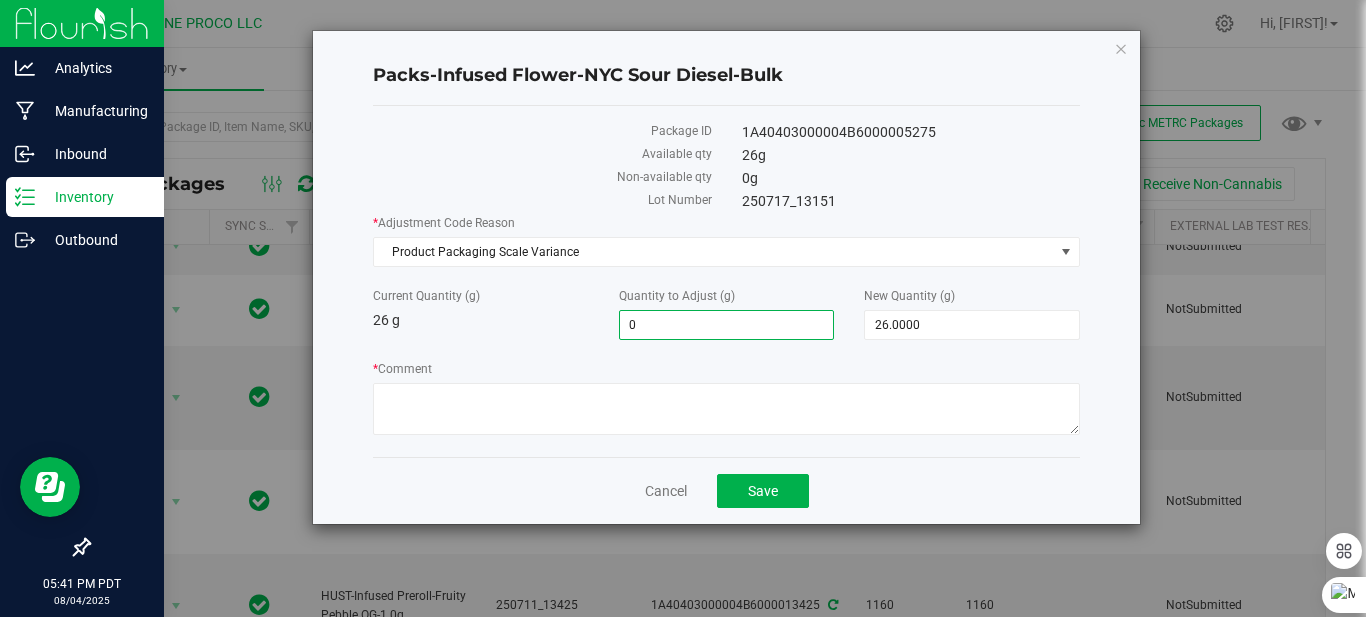 click on "0.0000 0" at bounding box center [727, 325] 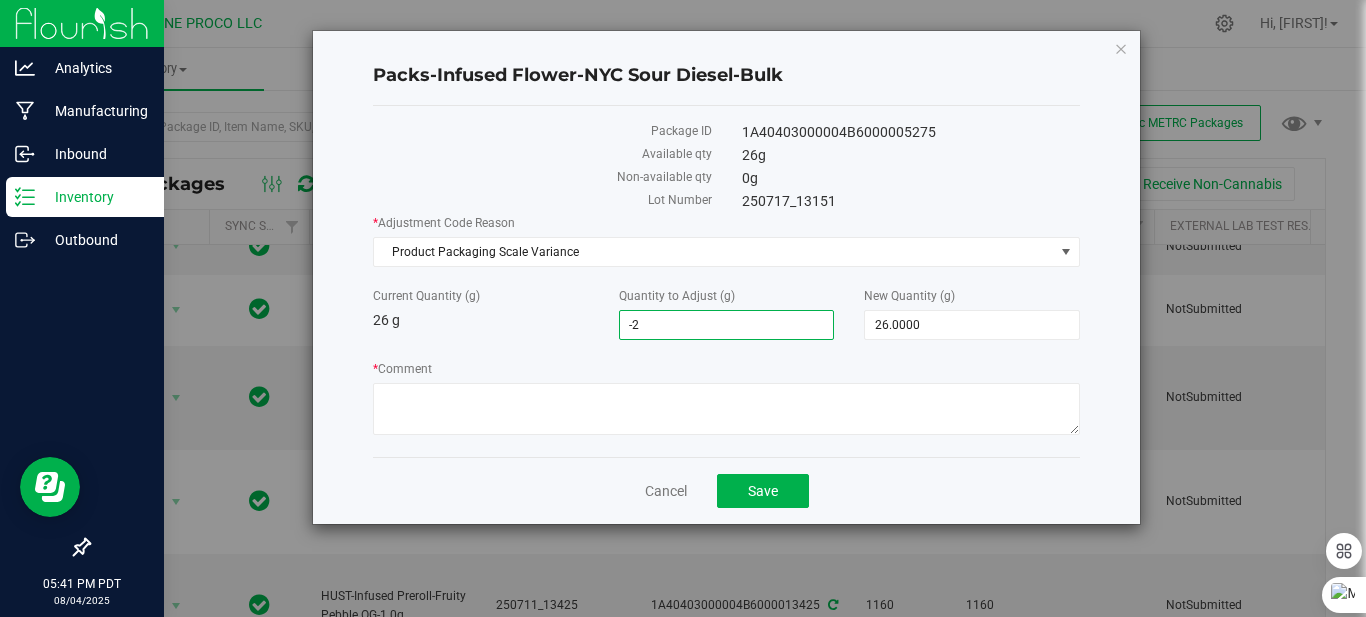 type on "-26" 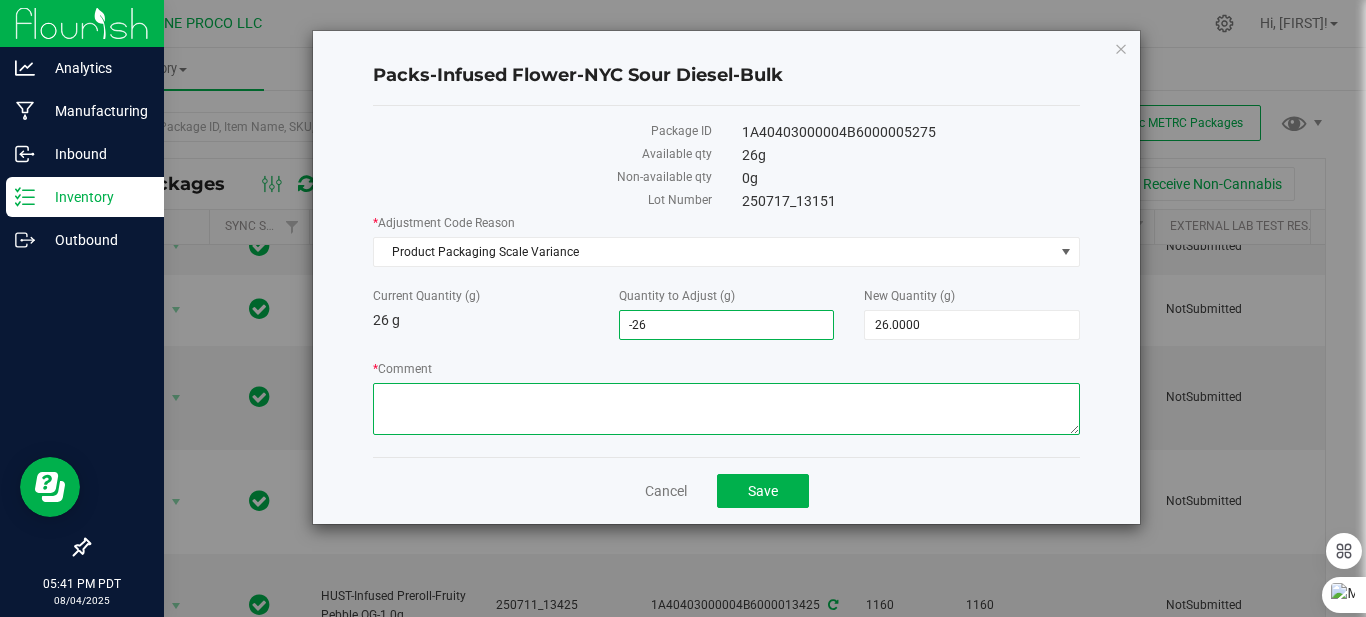 click on "*
Comment" at bounding box center [726, 409] 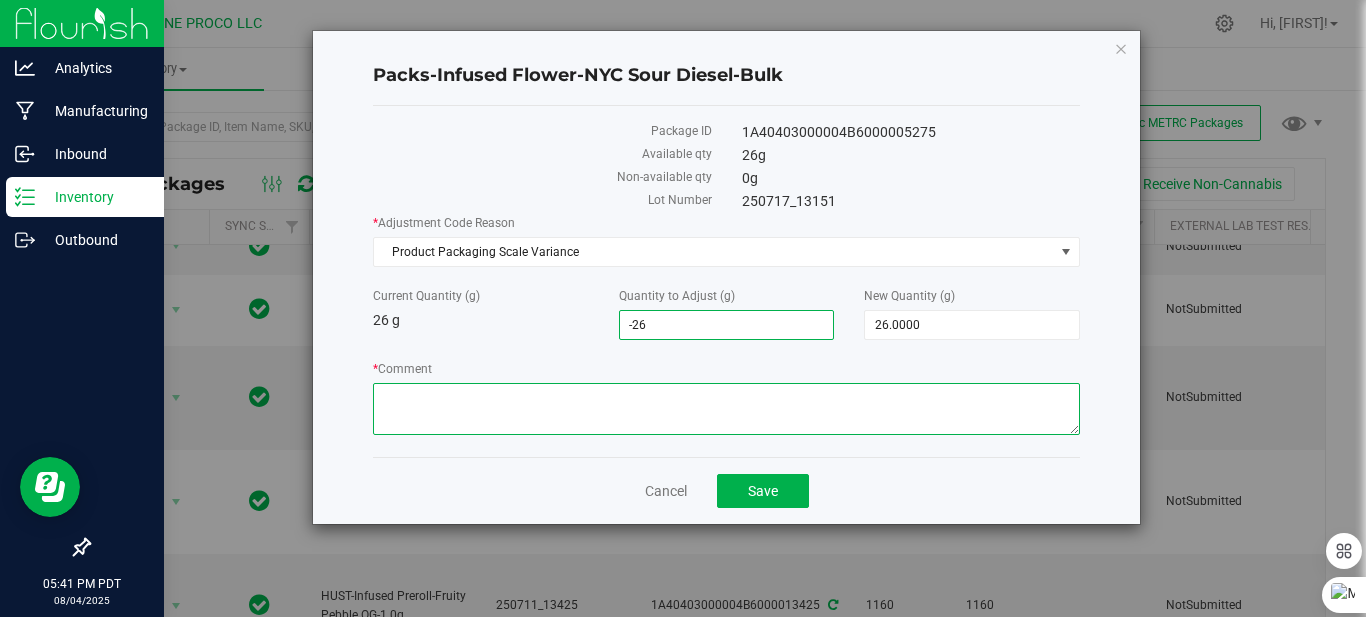 type on "0.0000" 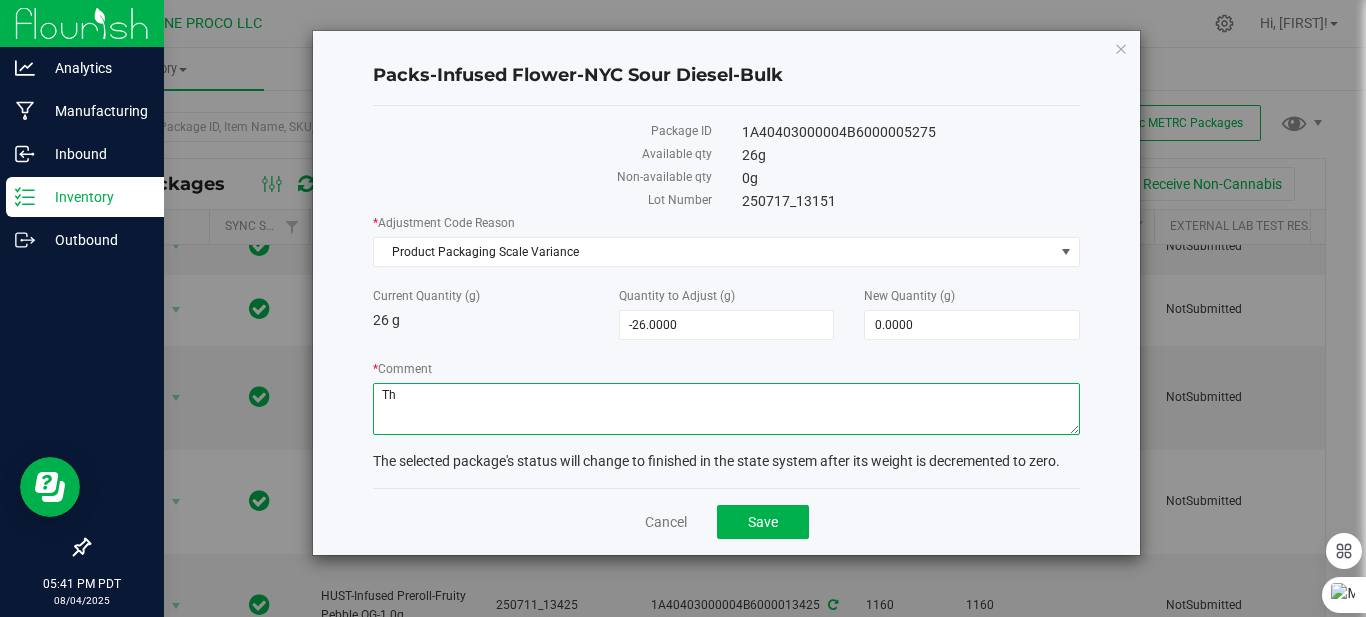 type on "T" 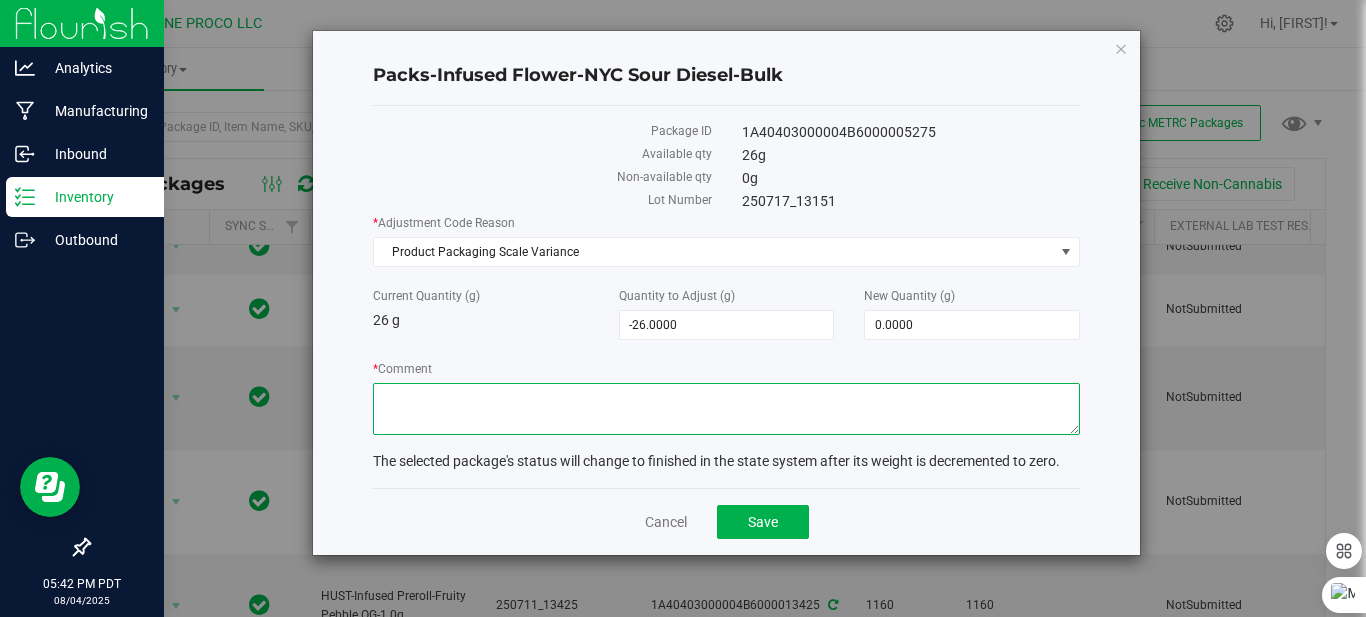 click on "*
Comment" at bounding box center [726, 409] 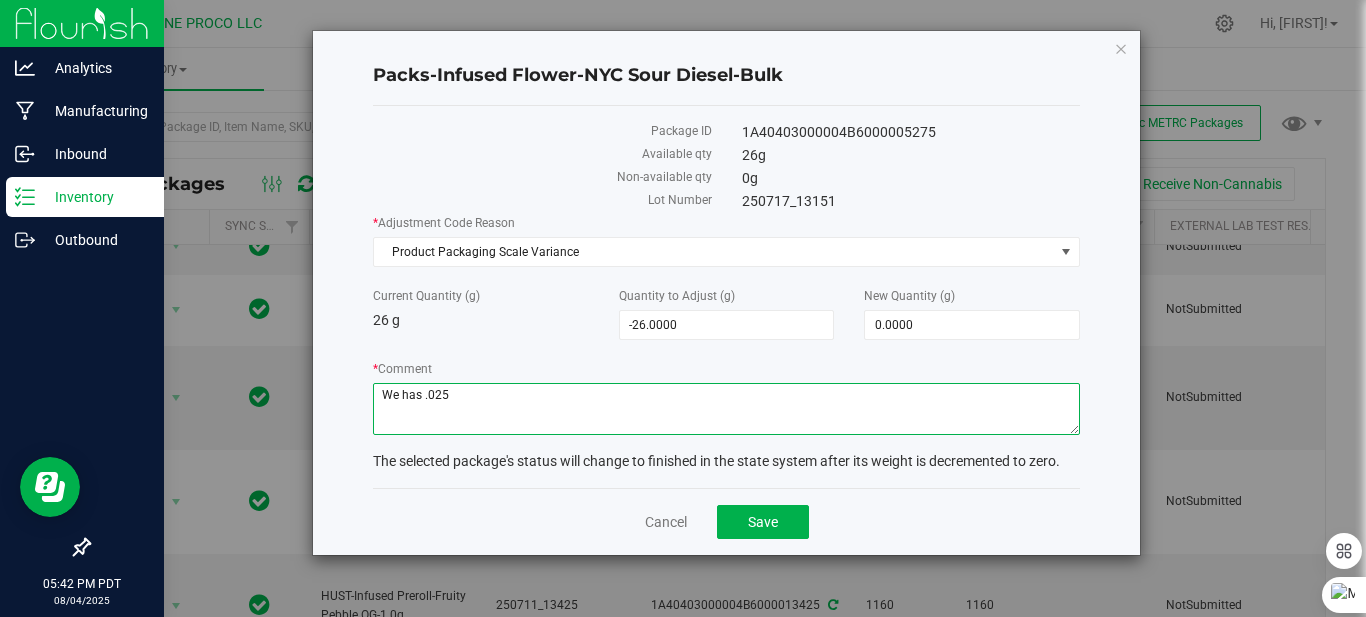click on "*
Comment" at bounding box center [726, 409] 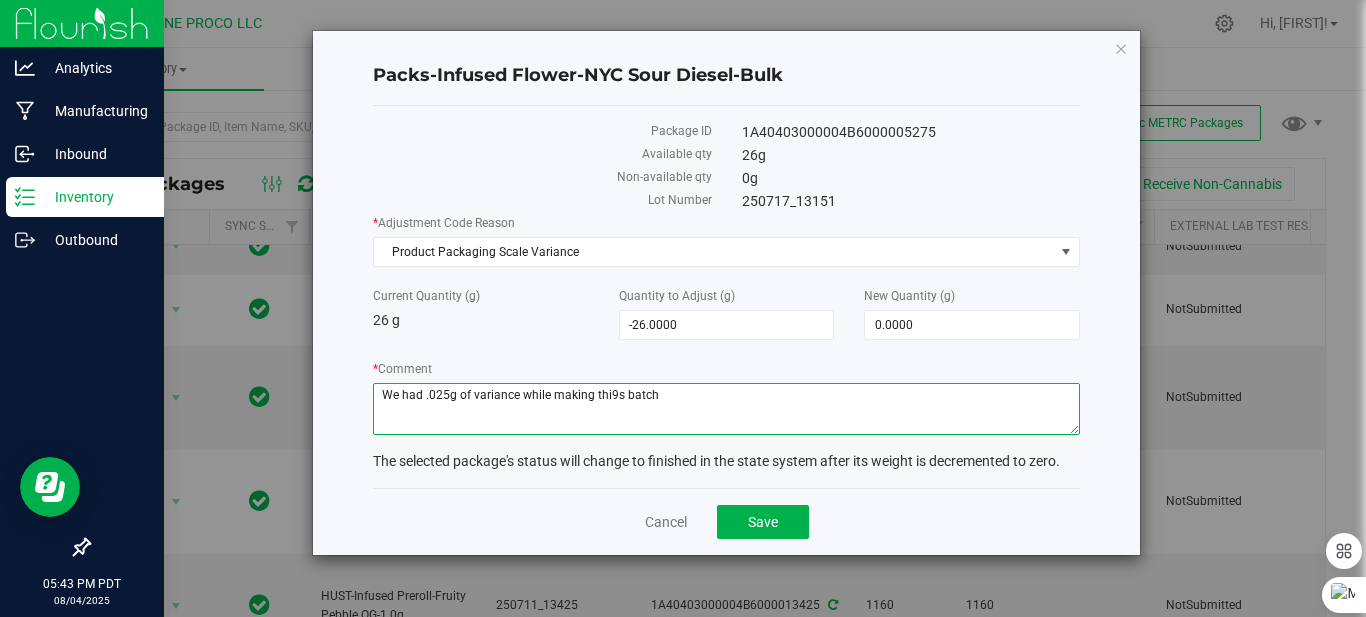 drag, startPoint x: 617, startPoint y: 383, endPoint x: 630, endPoint y: 400, distance: 21.400934 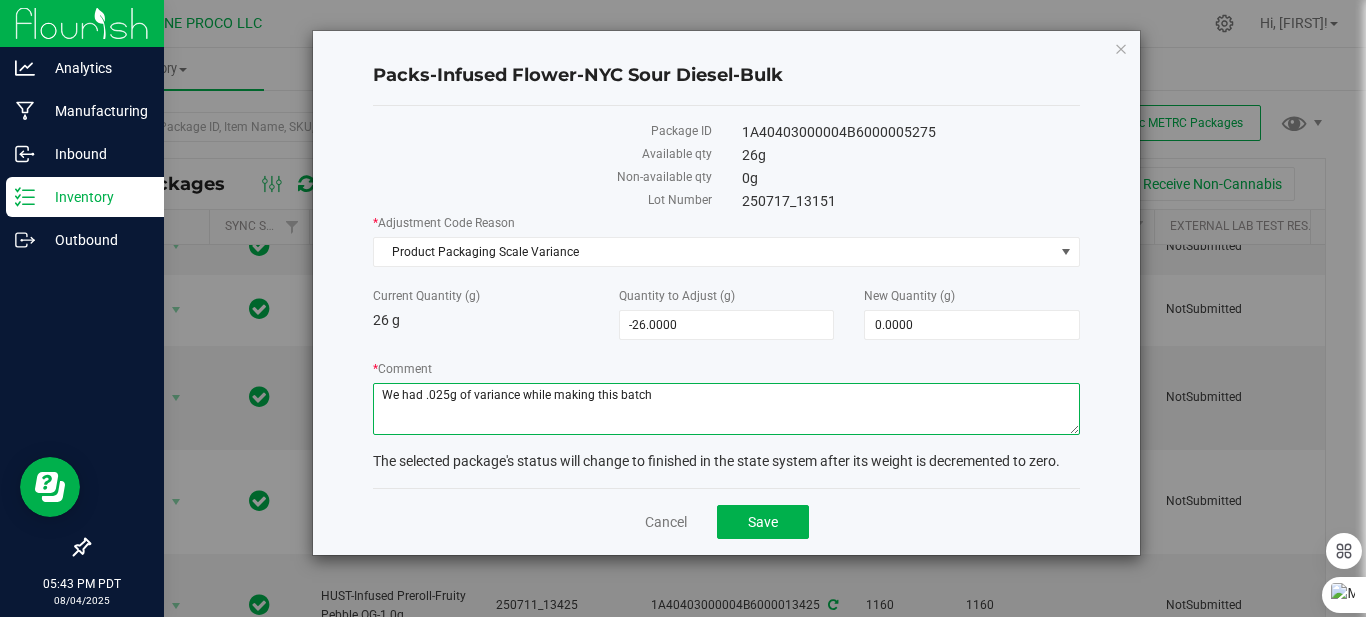 type on "We had .025g of variance while making this batch" 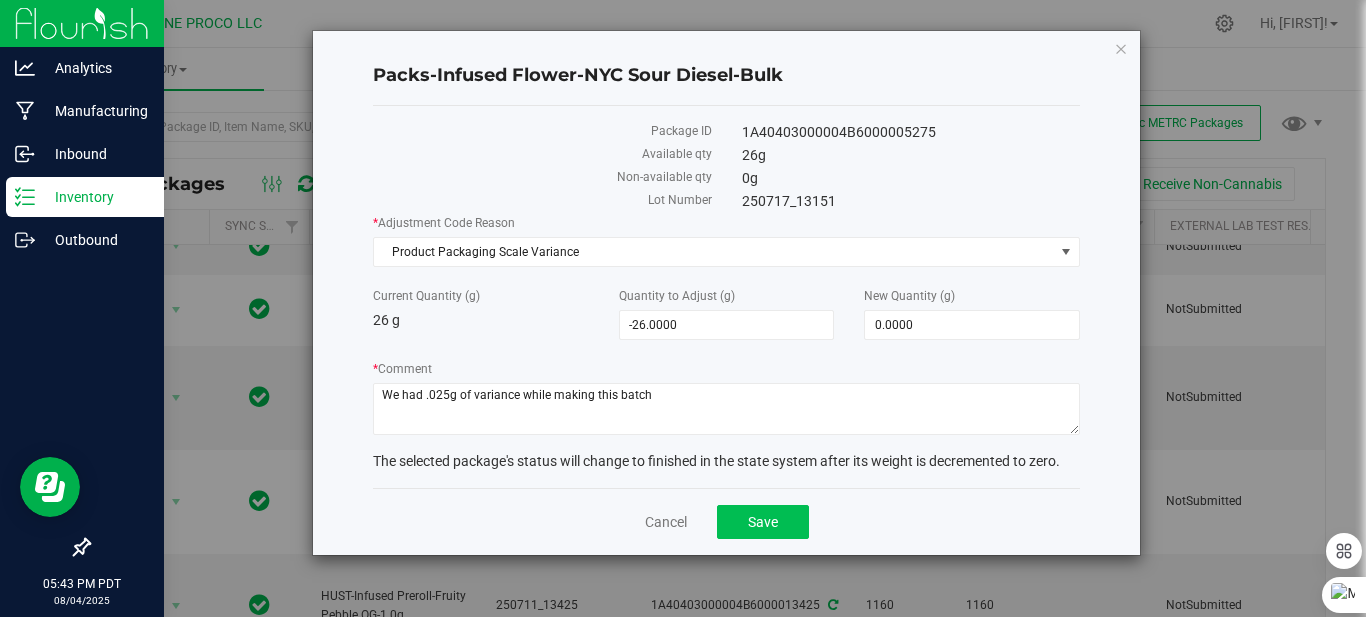 click on "Cancel
Save" at bounding box center (726, 521) 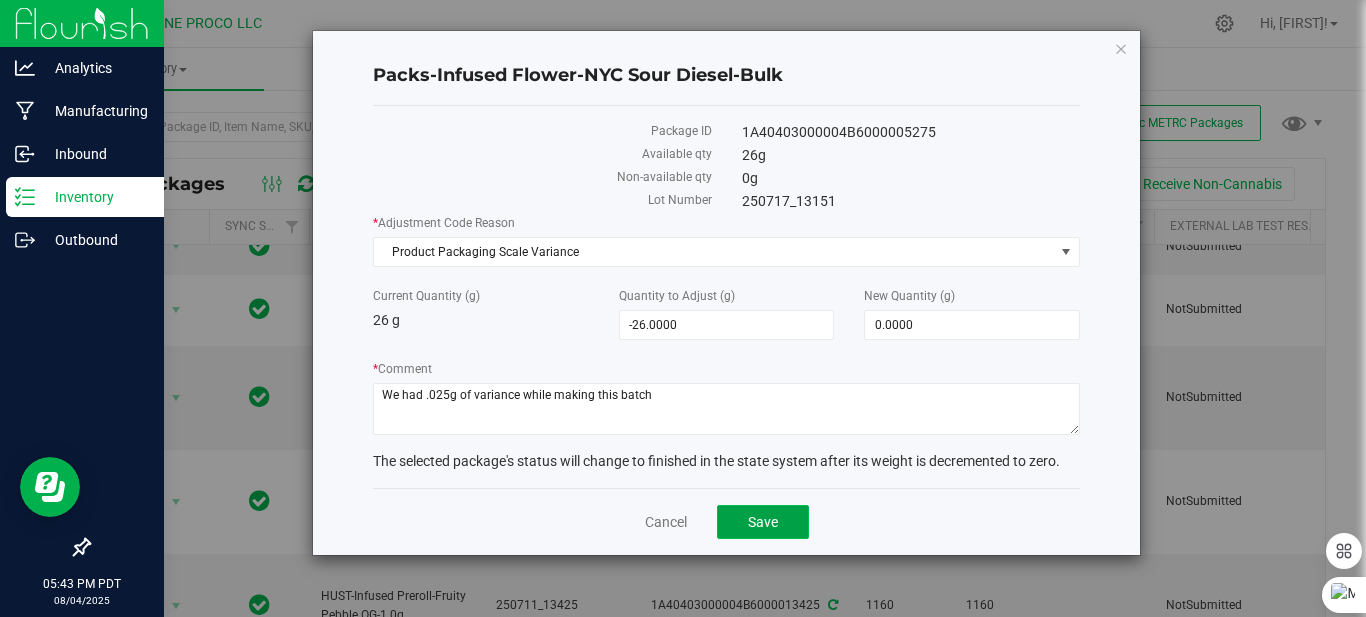 click on "Save" 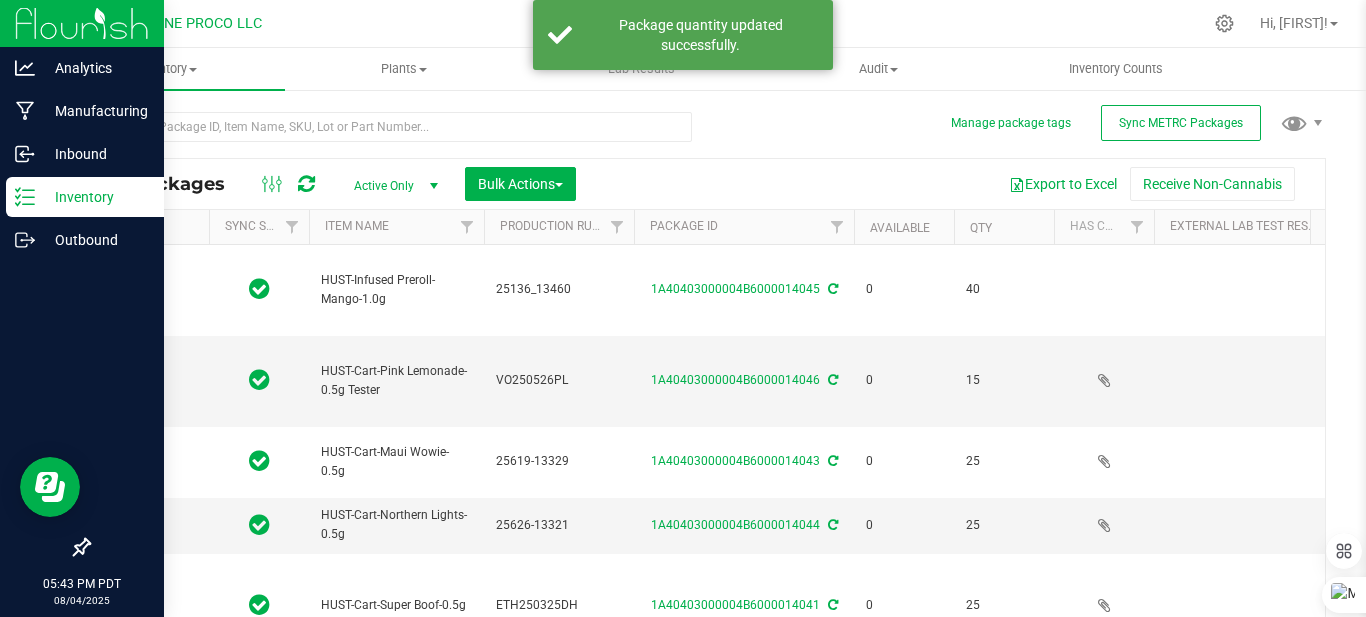 type on "2025-06-19" 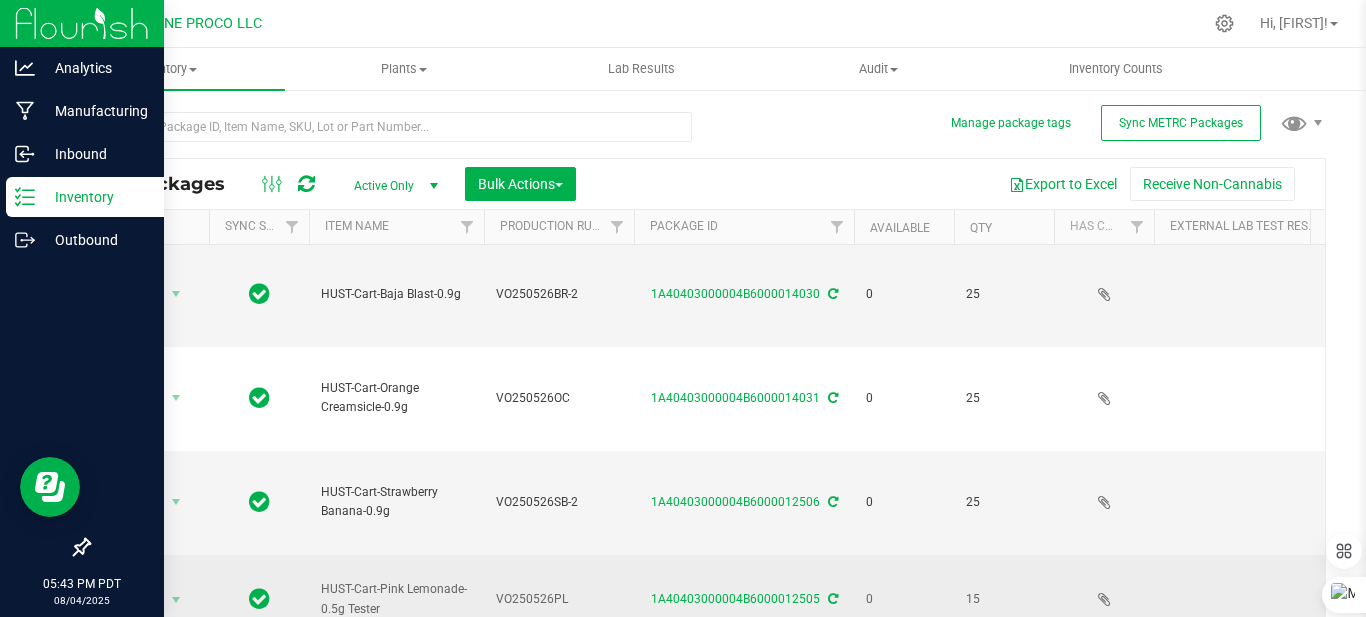scroll, scrollTop: 1415, scrollLeft: 0, axis: vertical 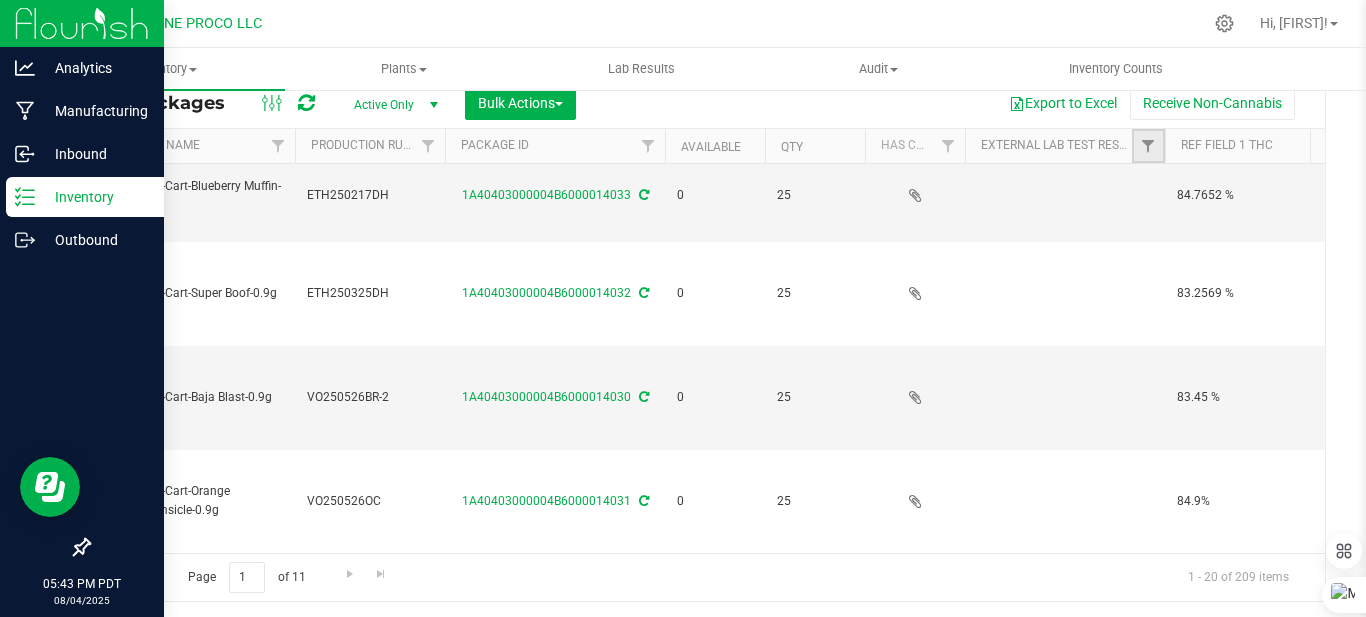 click at bounding box center [1148, 146] 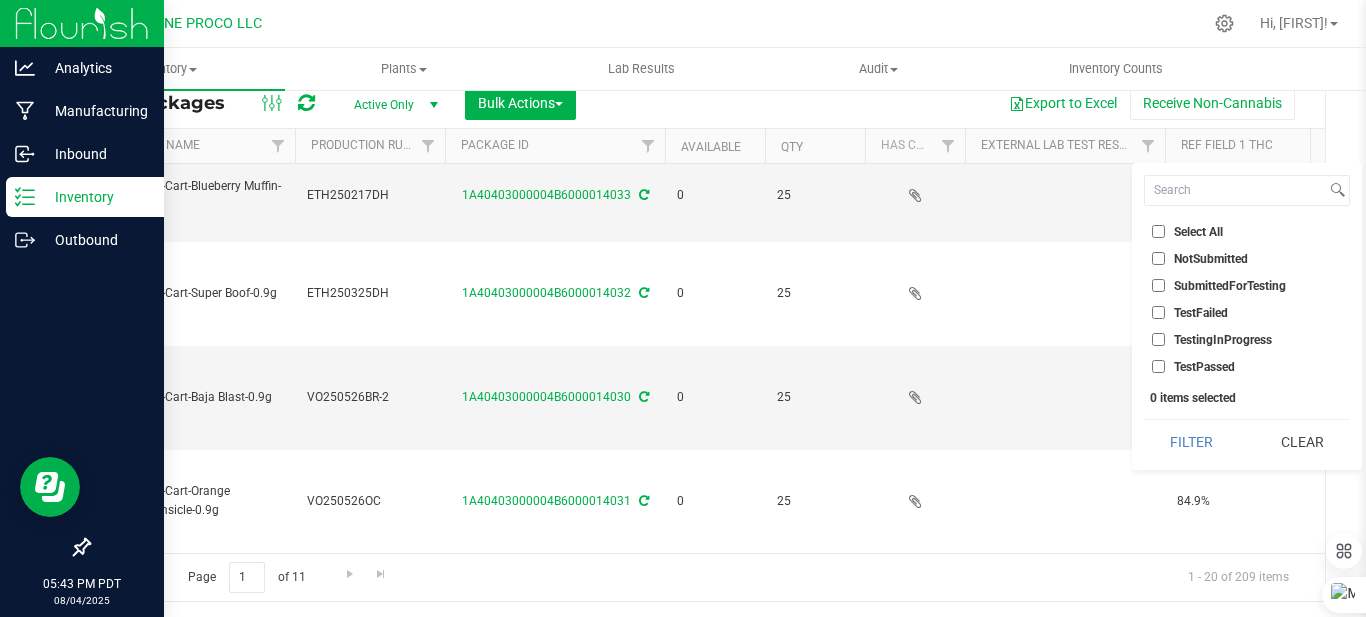 click on "SubmittedForTesting" at bounding box center (1158, 285) 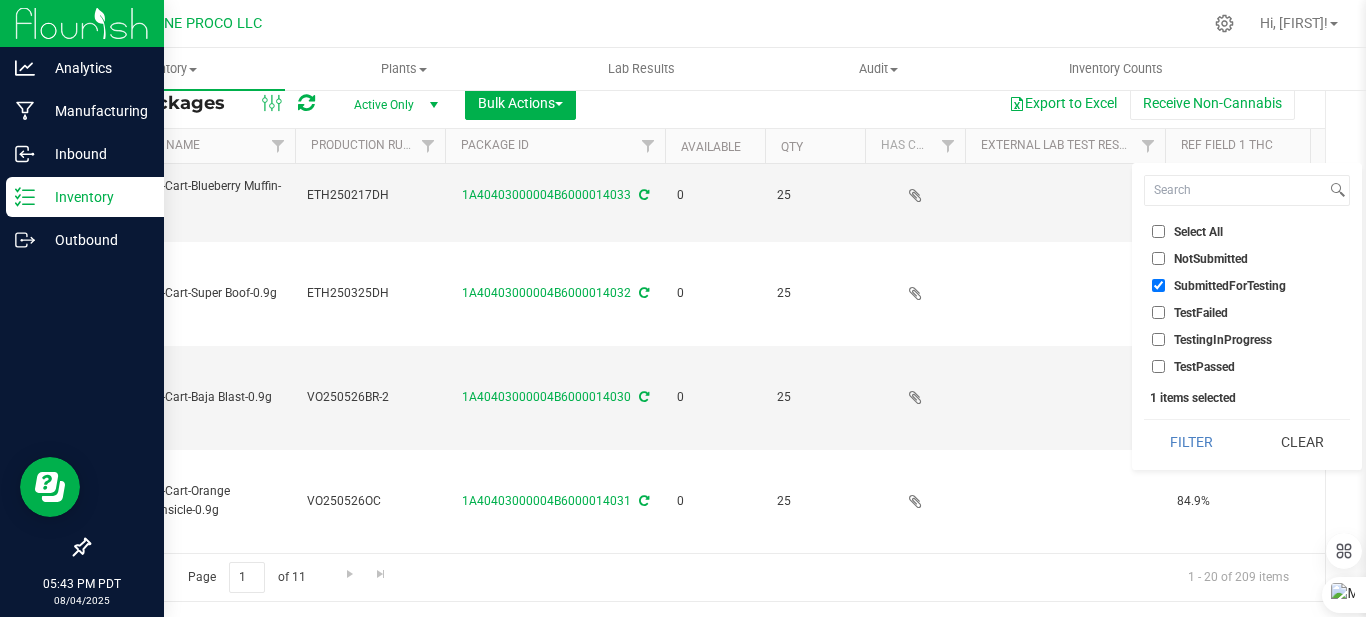 click on "NotSubmitted" at bounding box center (1158, 258) 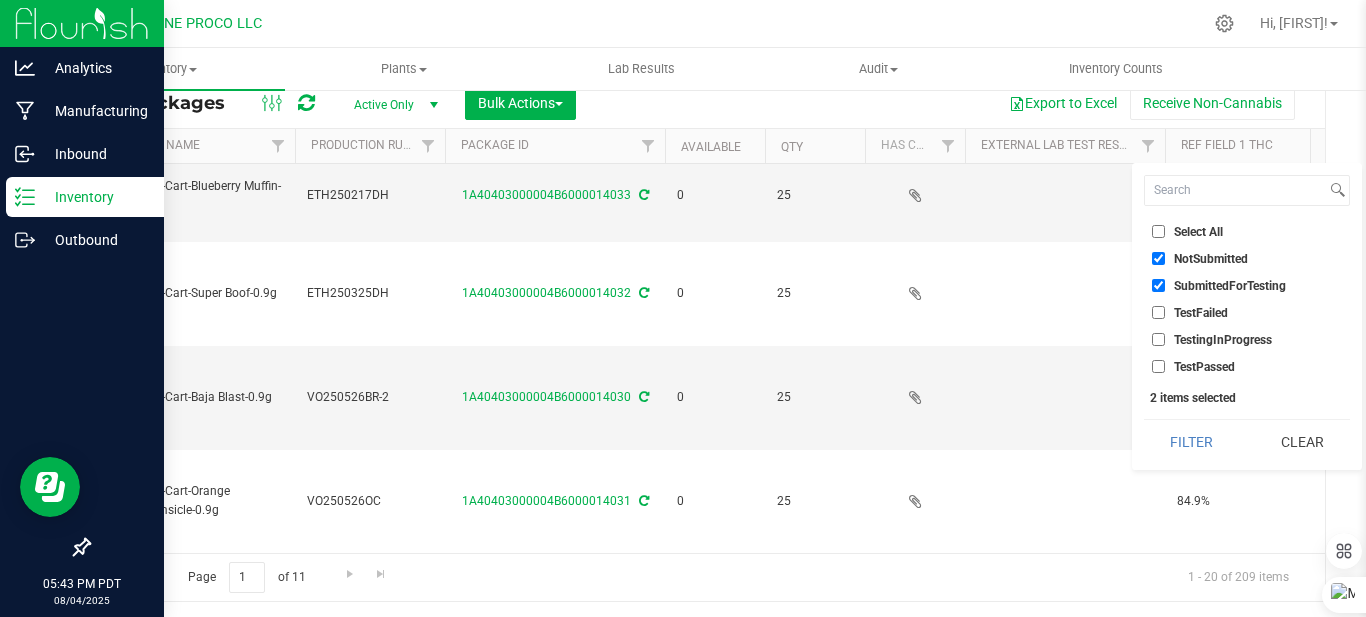 click on "SubmittedForTesting" at bounding box center [1158, 285] 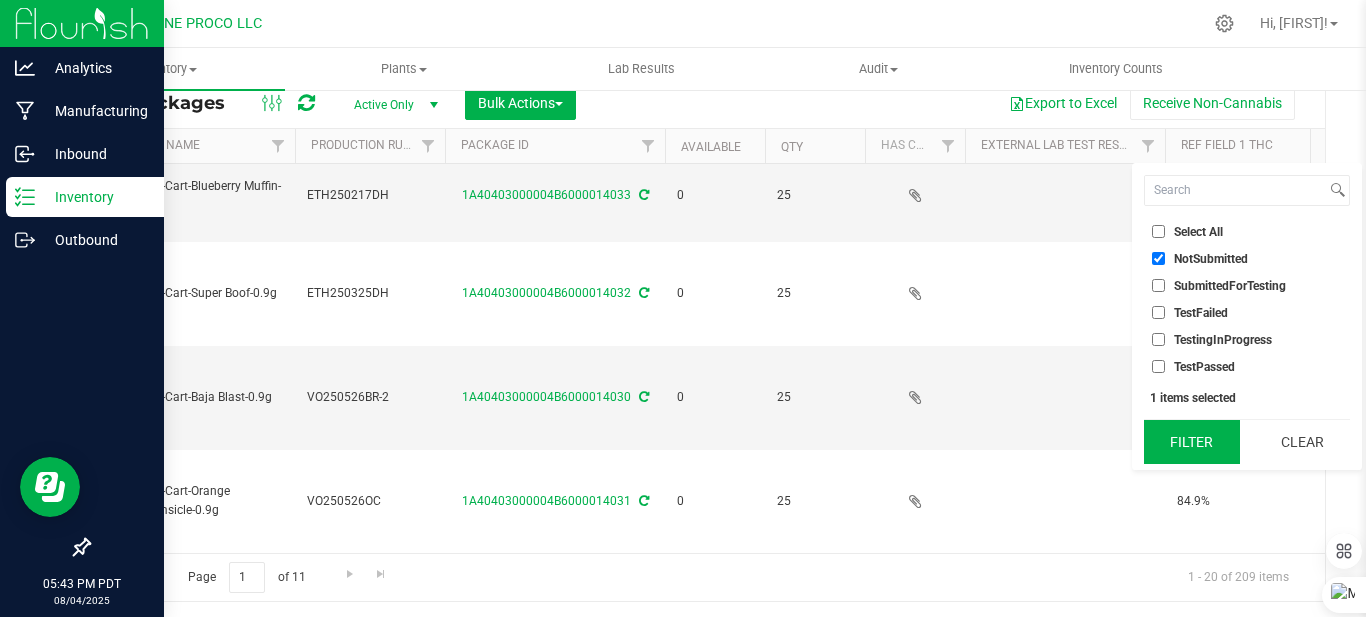 click on "Filter" at bounding box center [1192, 442] 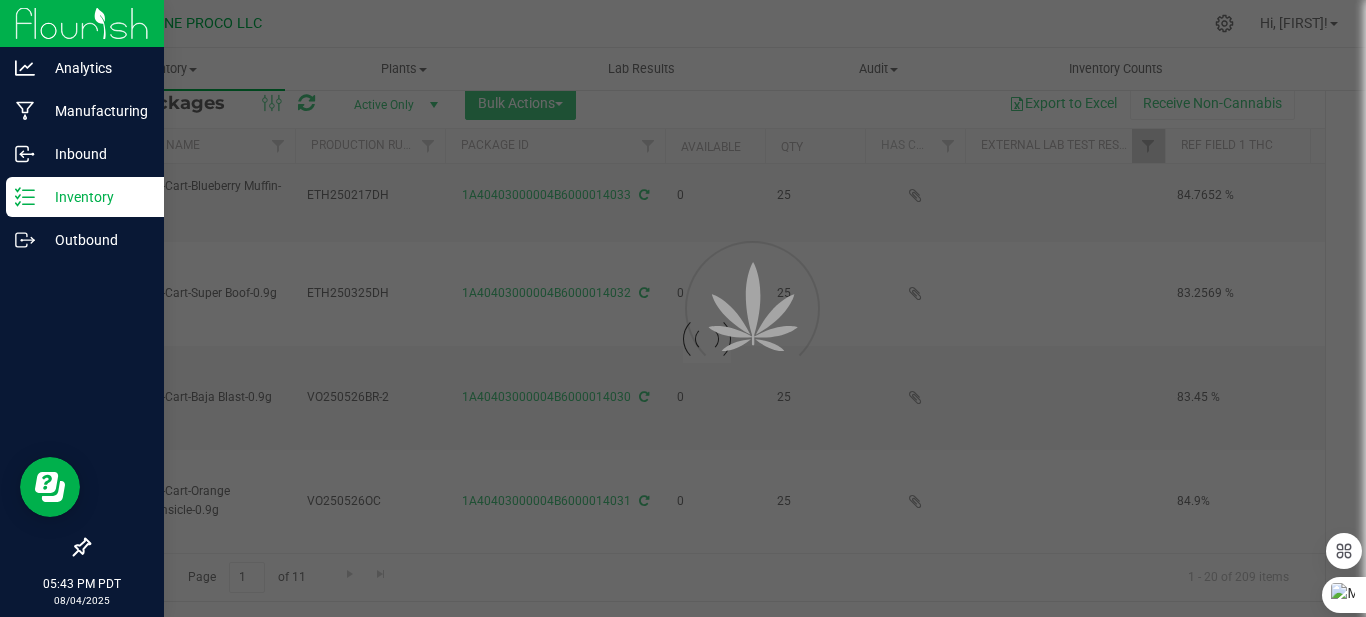 type on "2025-06-19" 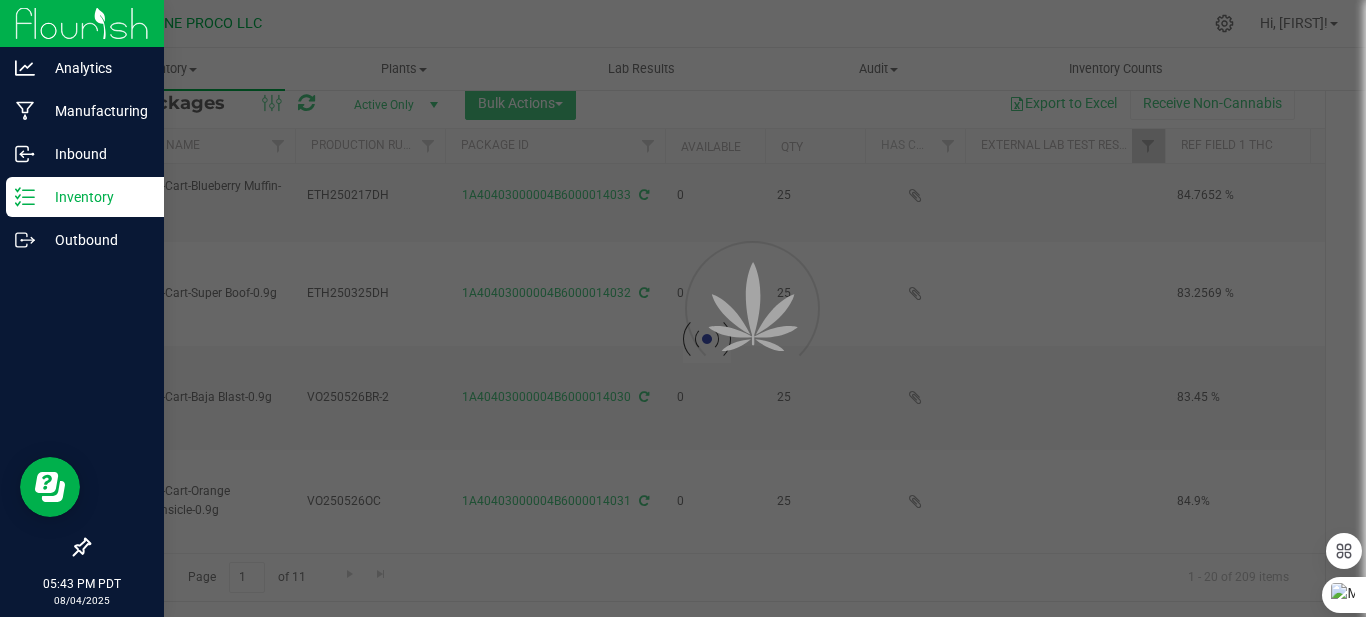 type on "2025-06-24" 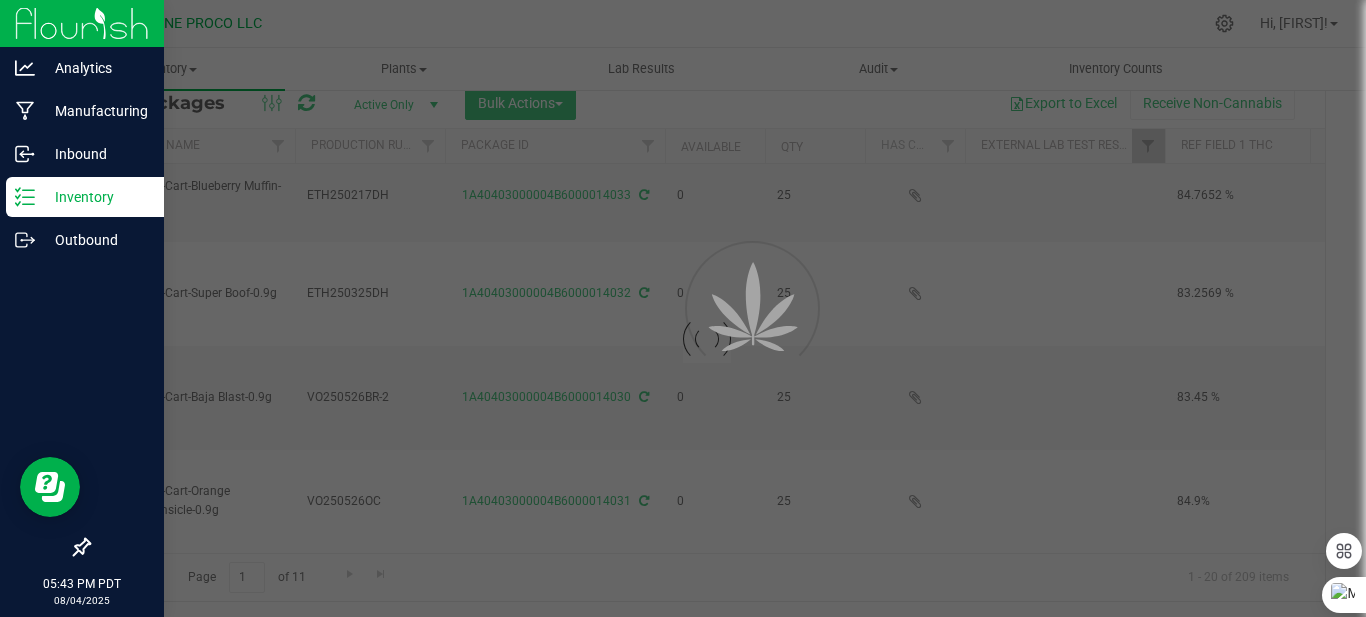type on "2025-06-12" 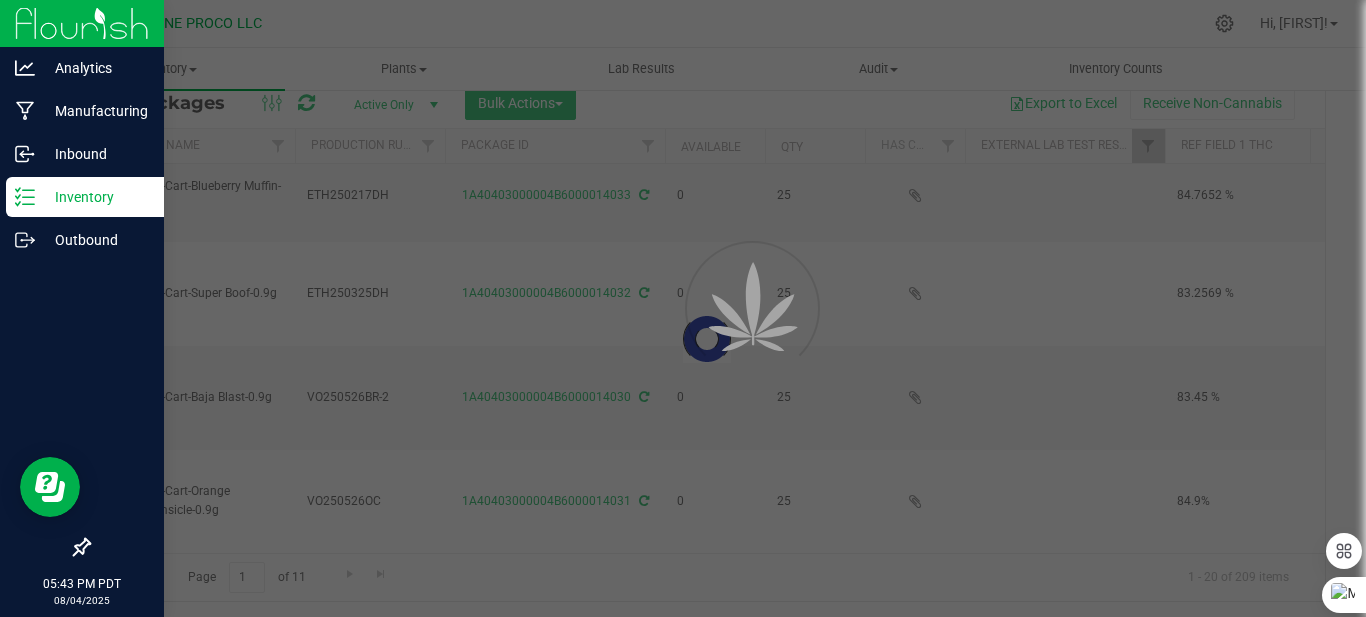 type on "2025-05-30" 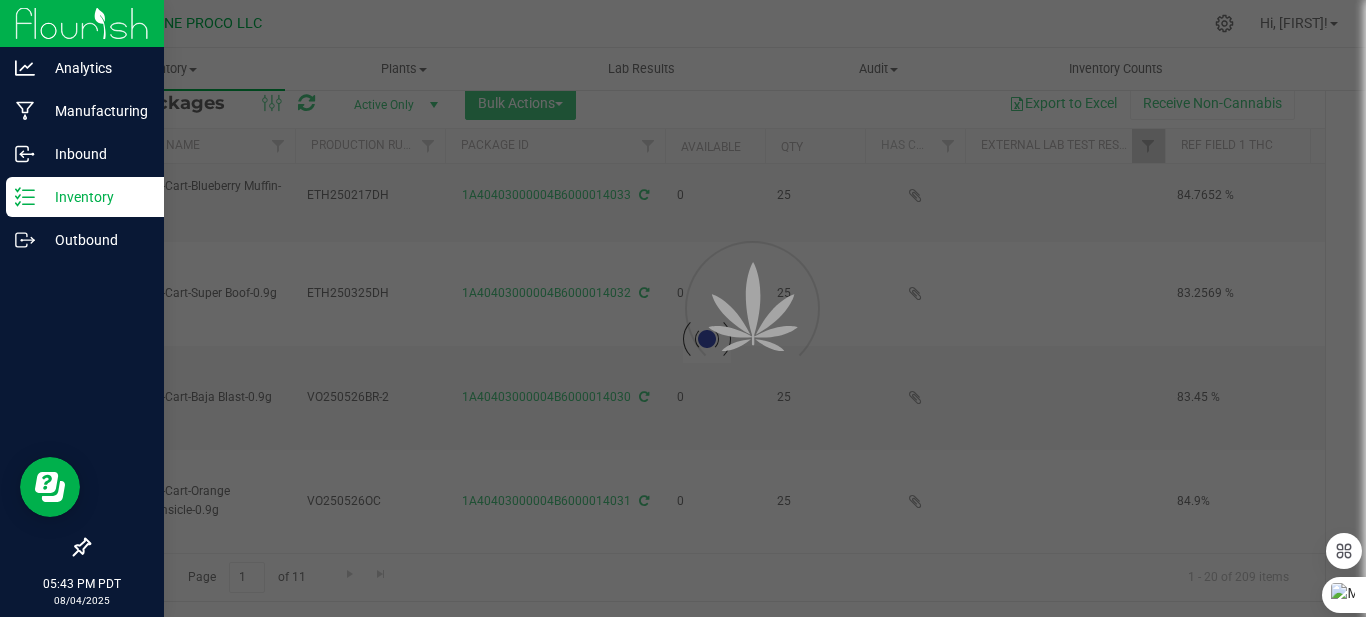 type on "2025-06-18" 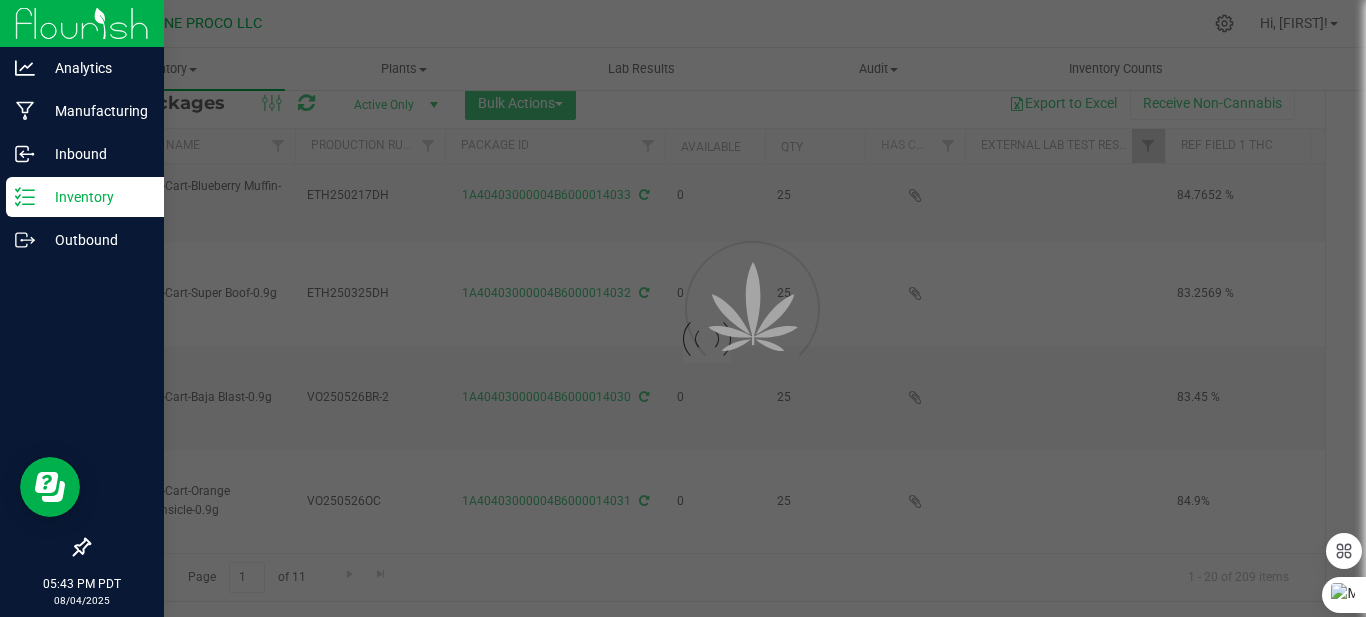 type on "2025-06-12" 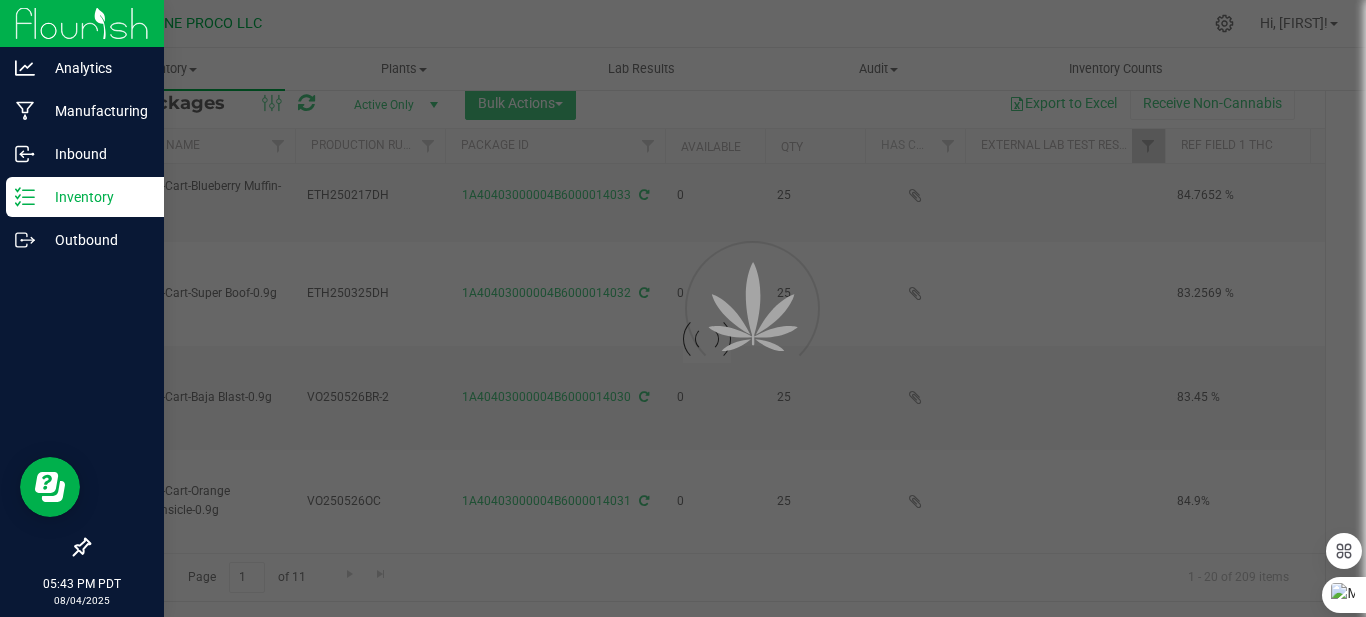 type on "2025-06-22" 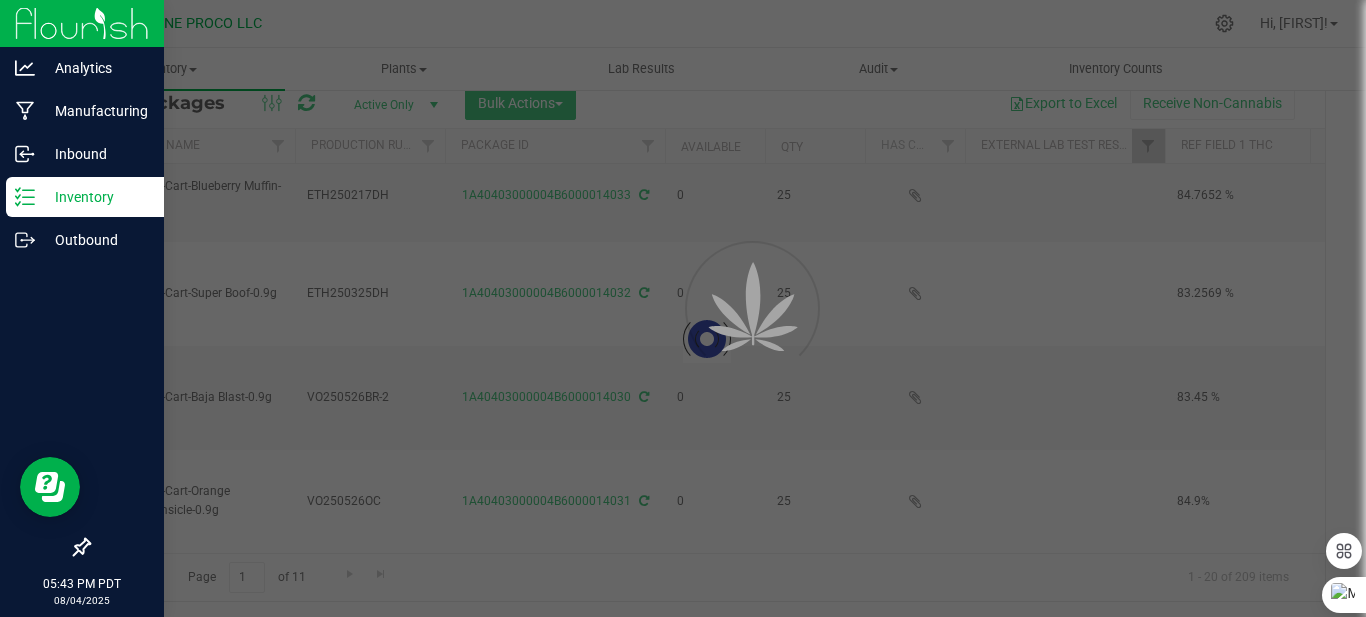 type on "2025-07-04" 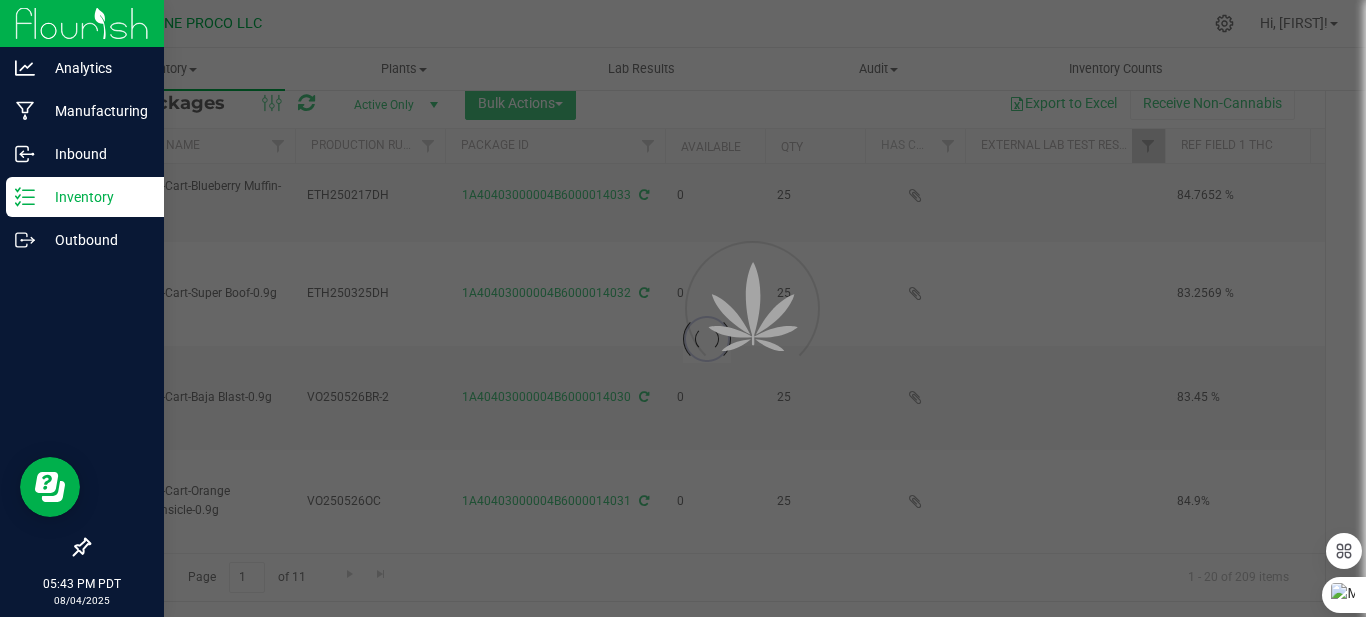 type on "2025-06-24" 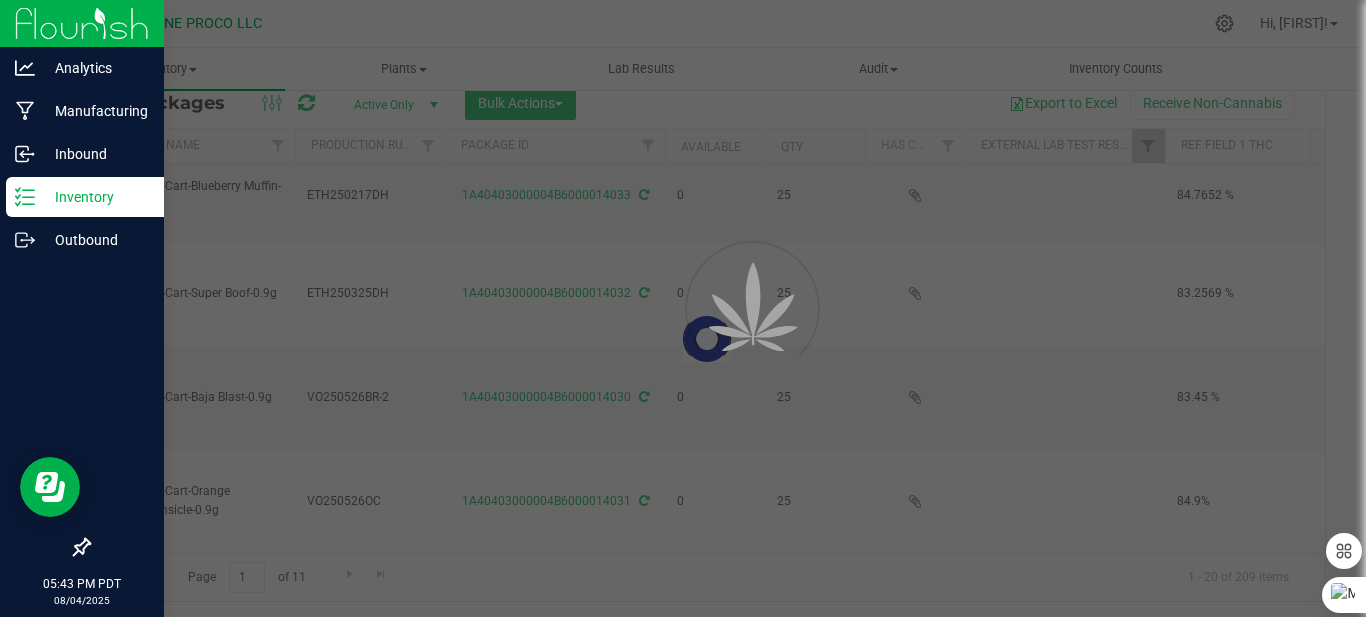 type on "2025-06-12" 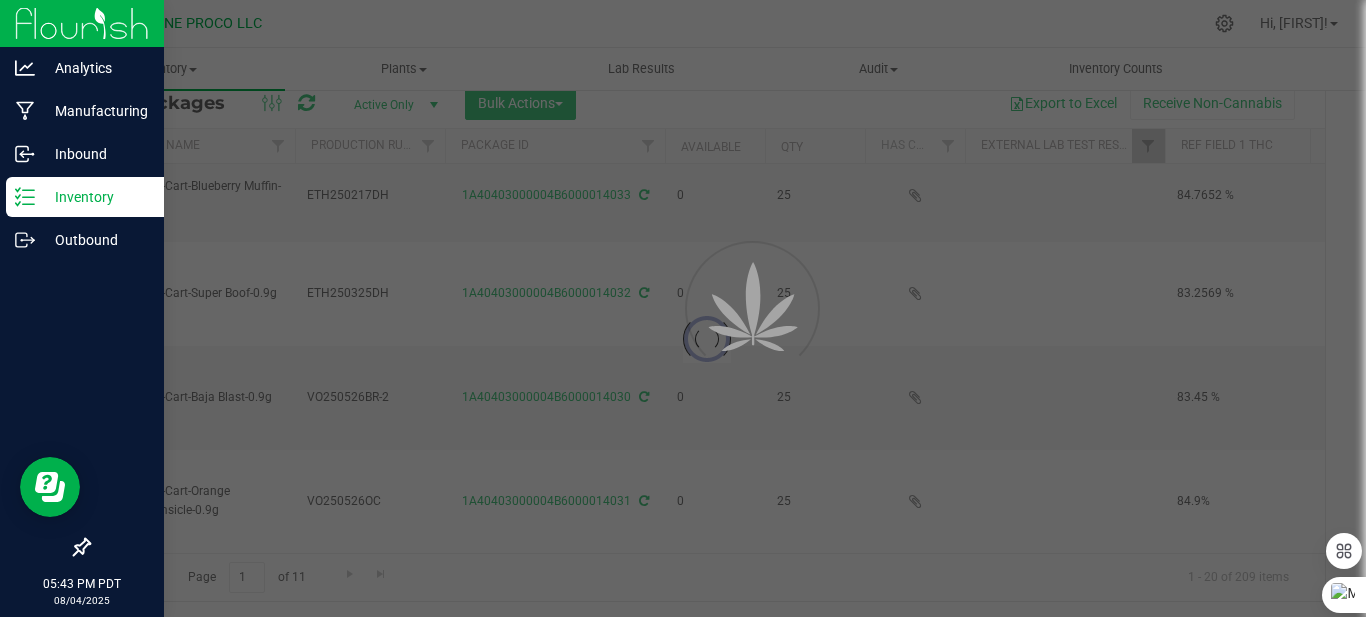 type on "2025-06-12" 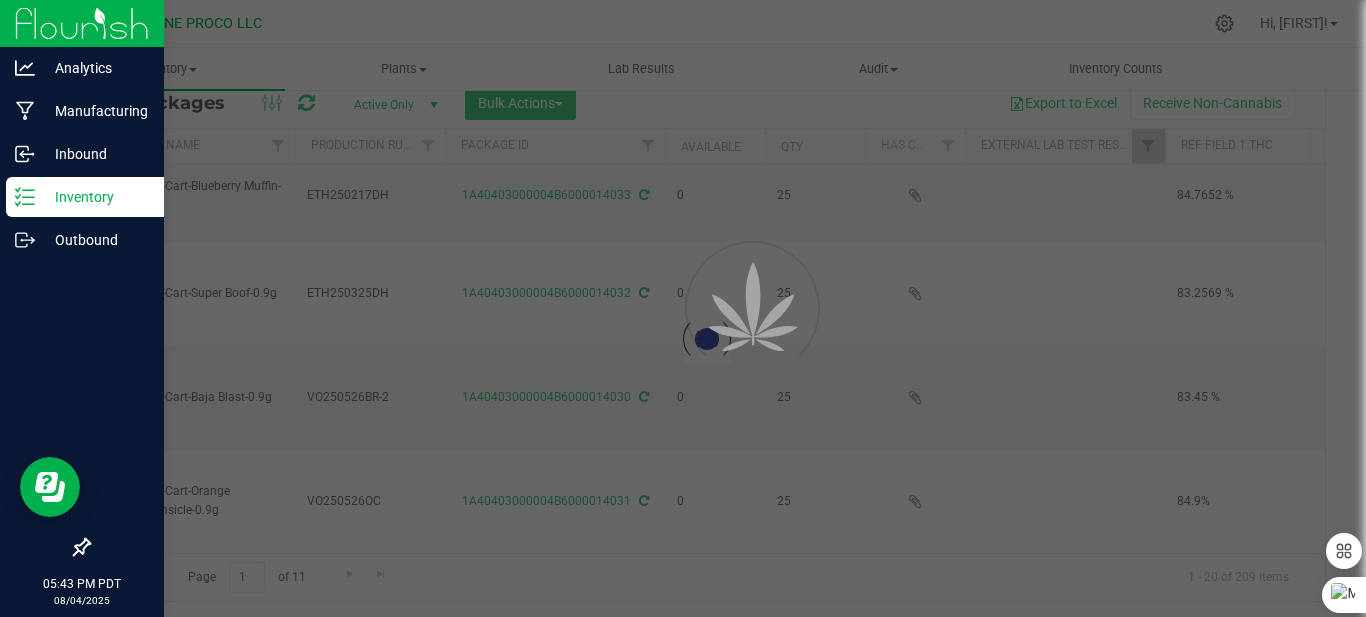 type on "2025-05-26" 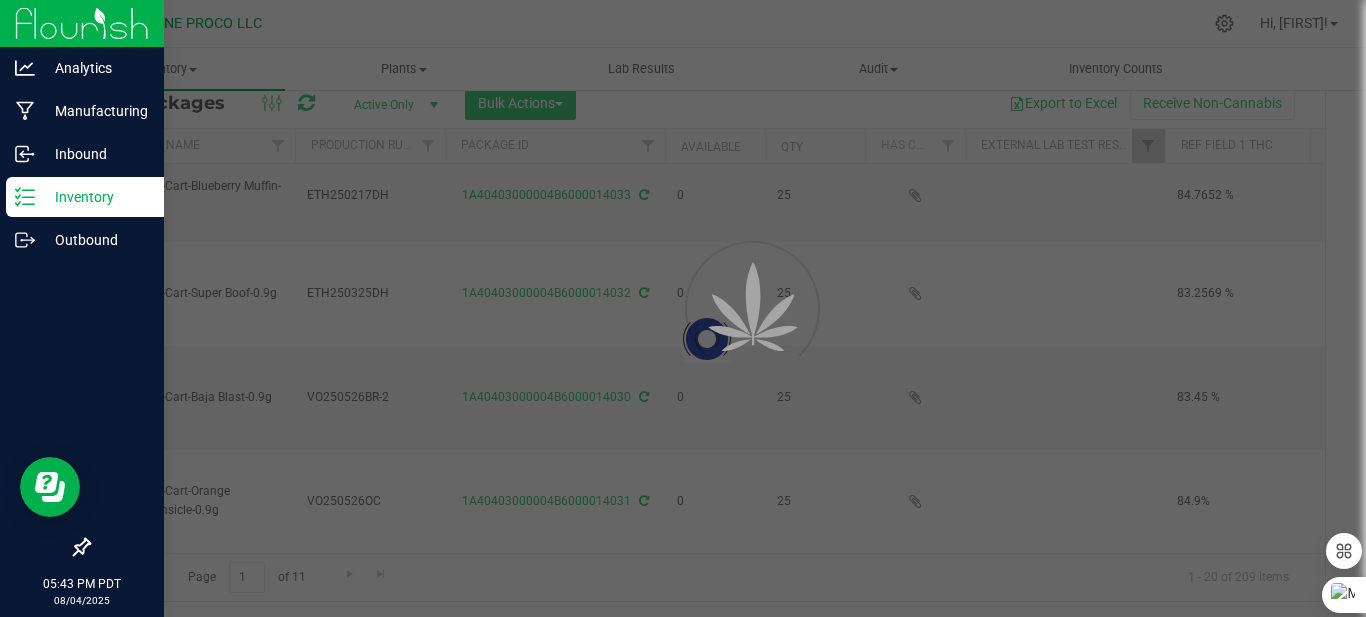 type on "2025-05-25" 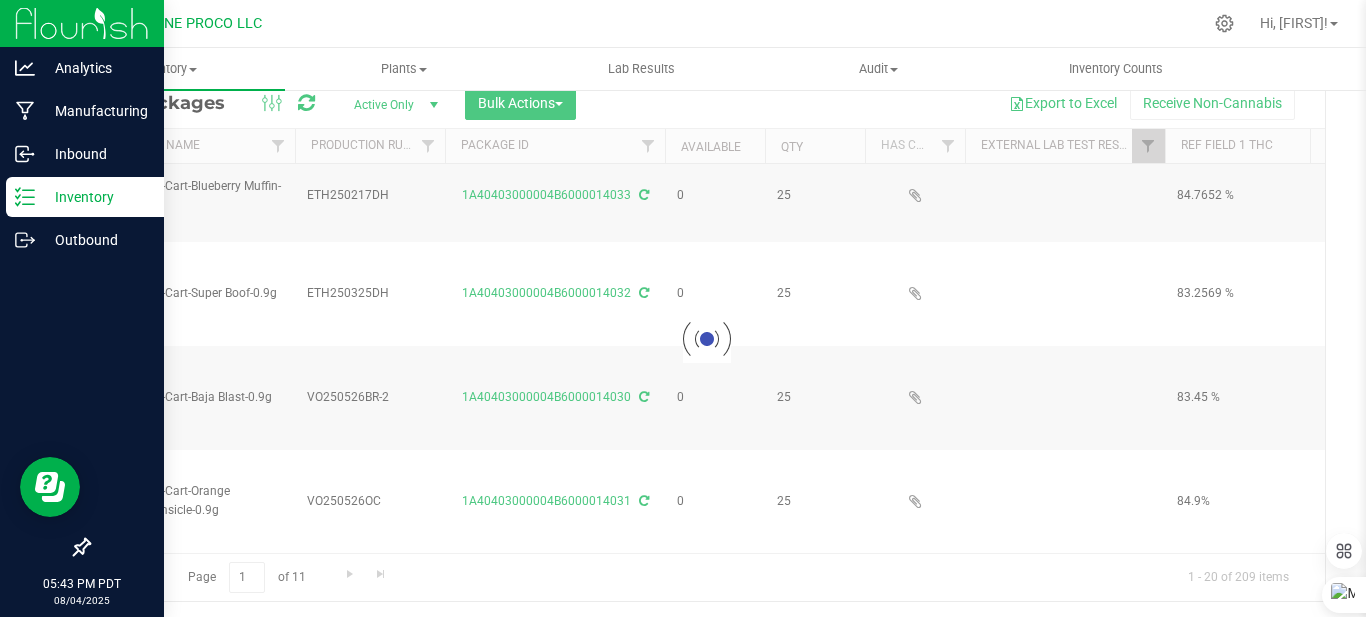 scroll, scrollTop: 0, scrollLeft: 0, axis: both 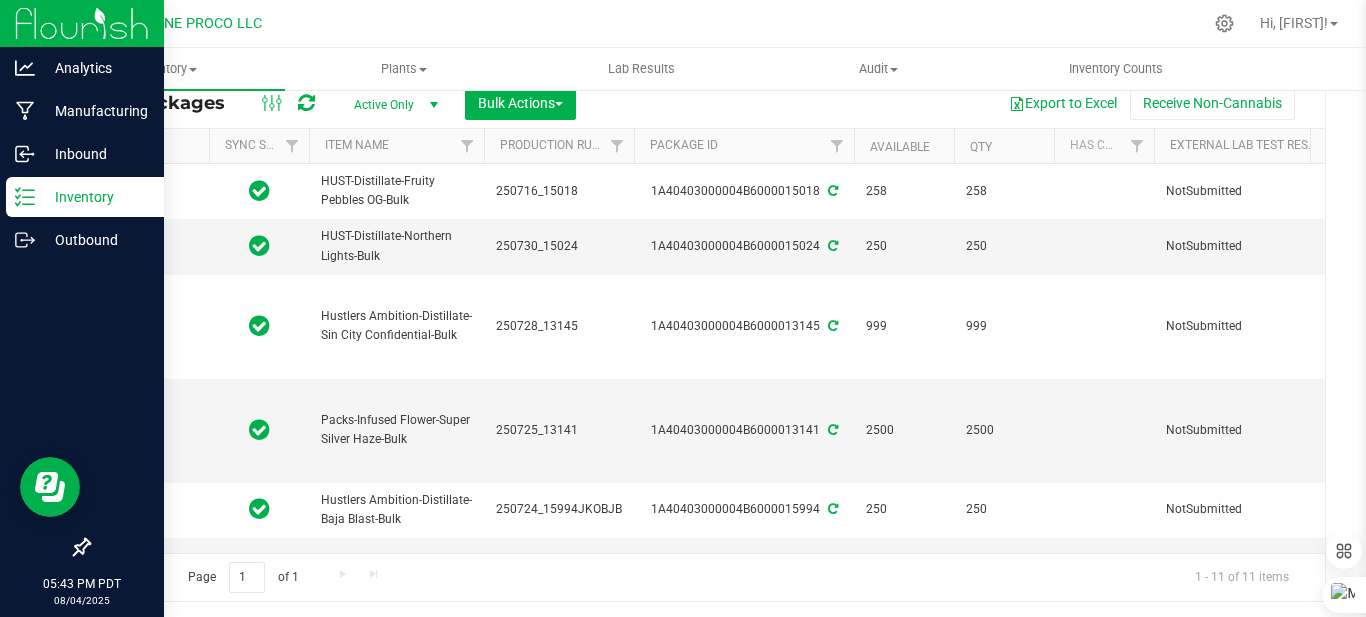 type on "2025-07-04" 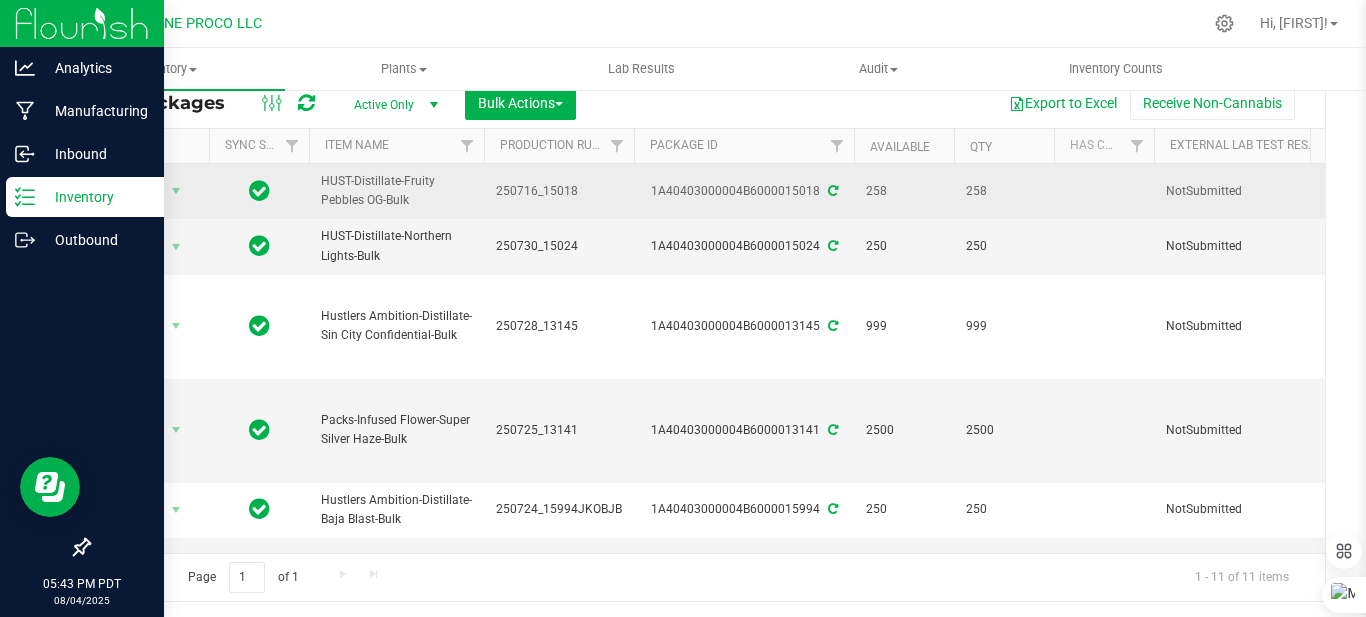 scroll, scrollTop: 0, scrollLeft: 0, axis: both 